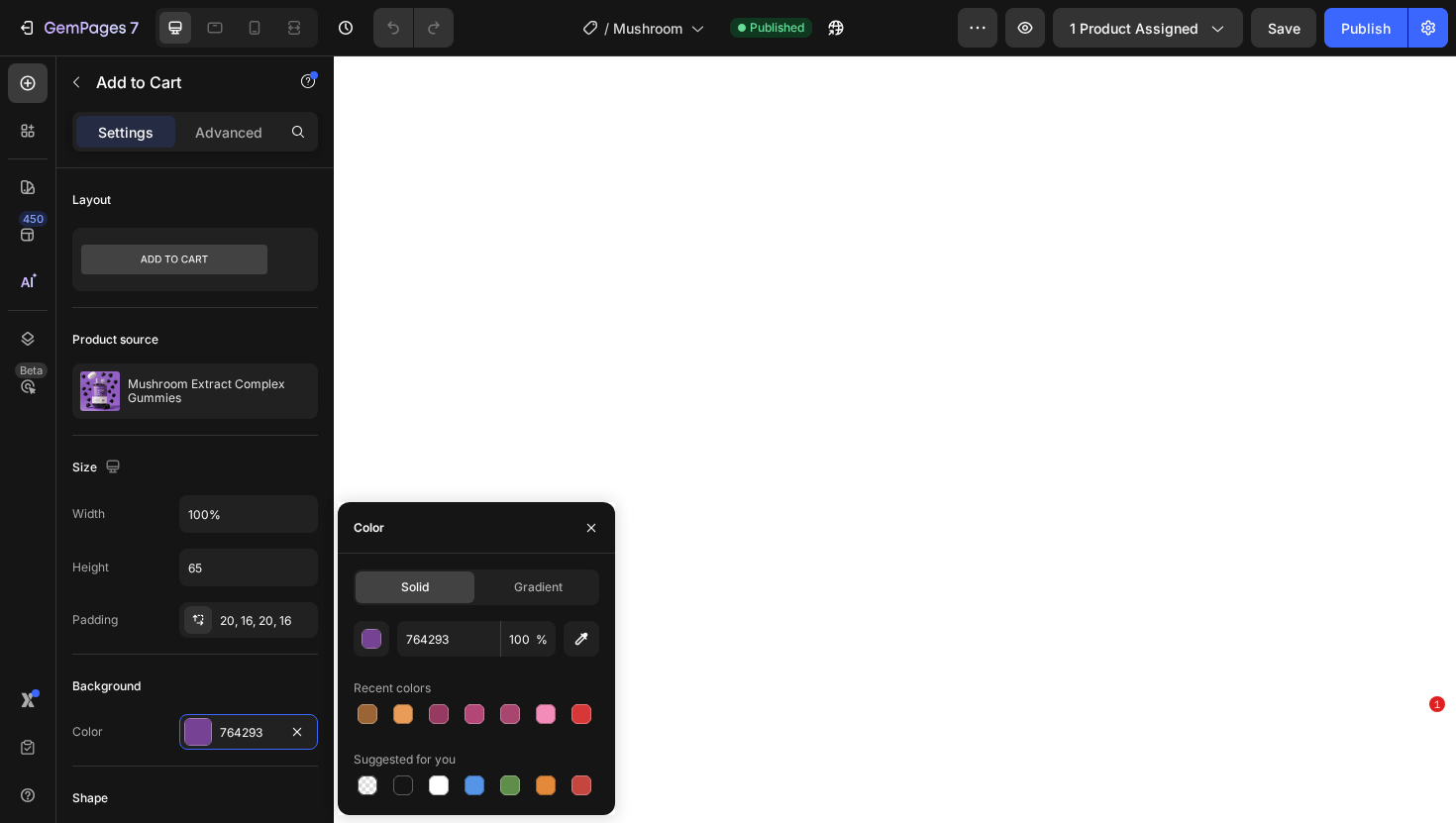 scroll, scrollTop: 0, scrollLeft: 0, axis: both 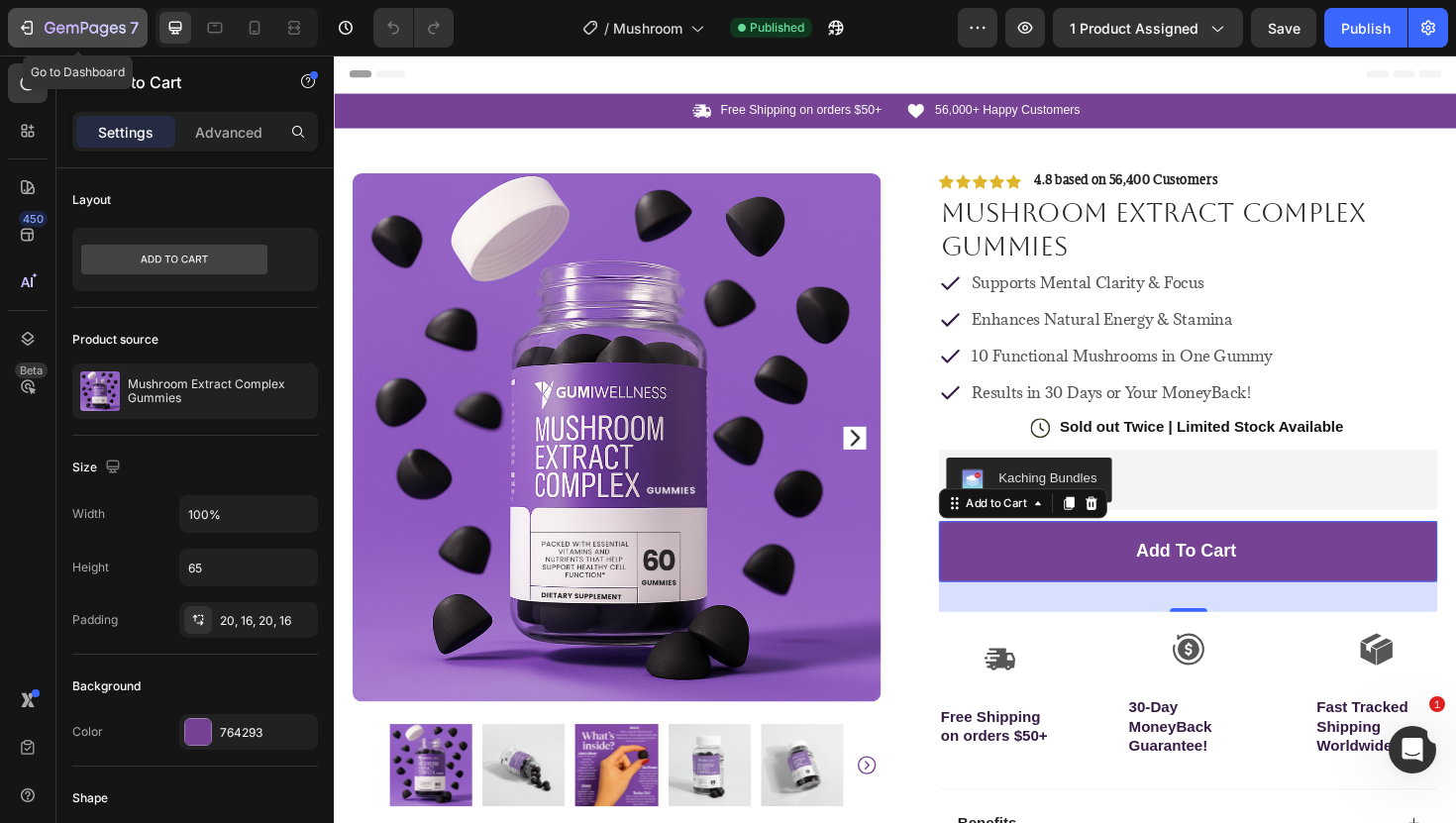 click 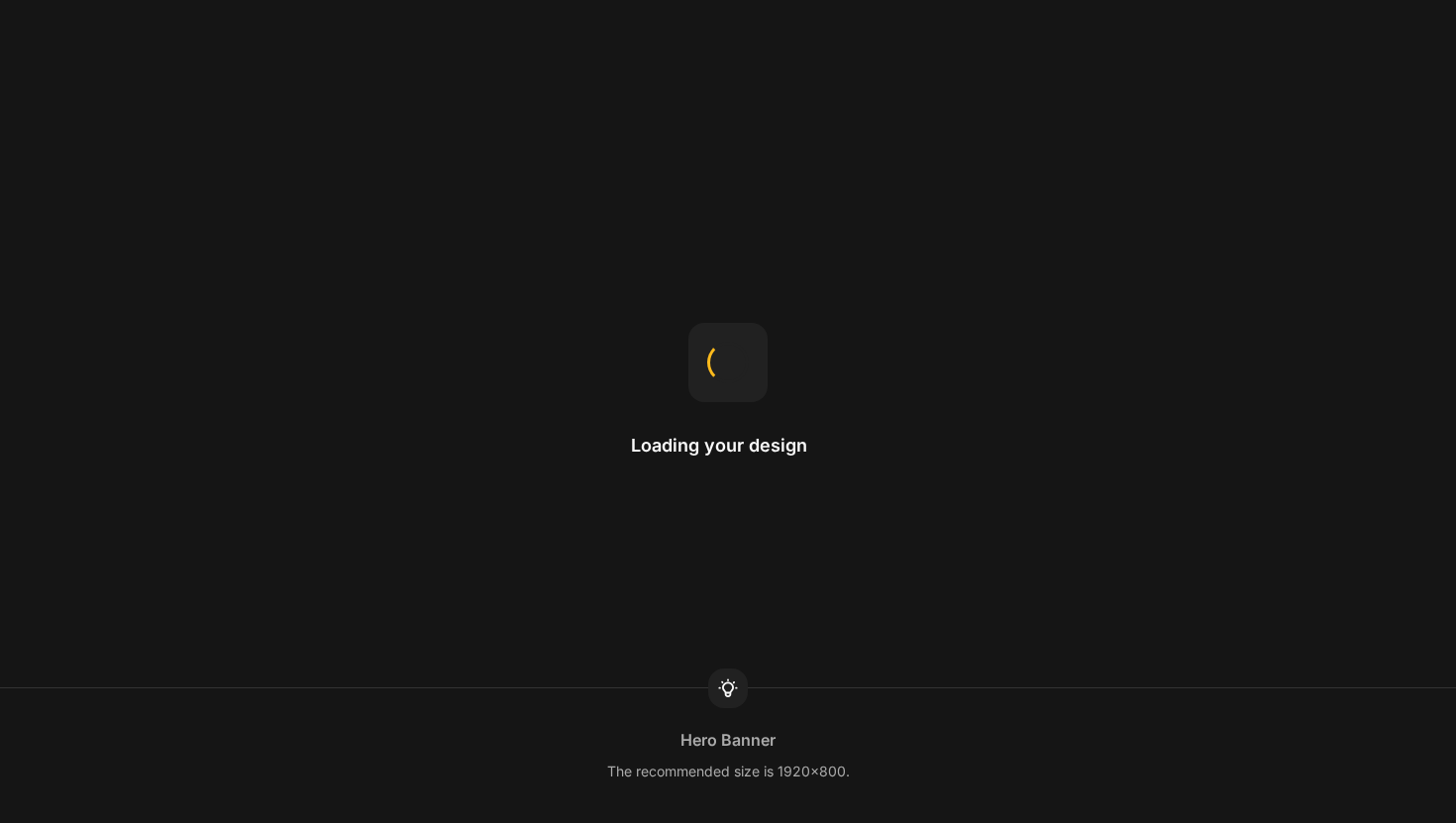 scroll, scrollTop: 0, scrollLeft: 0, axis: both 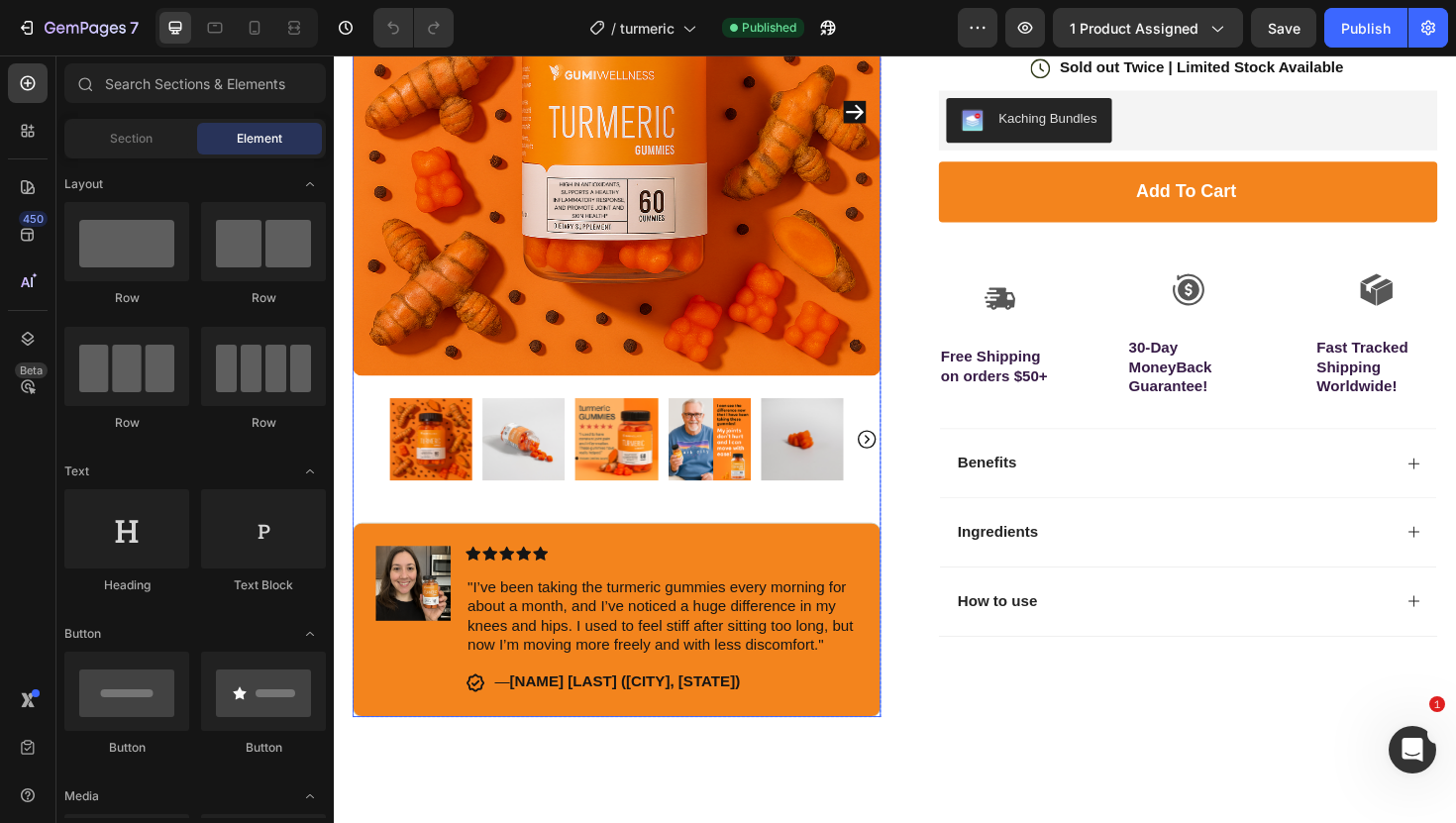 click 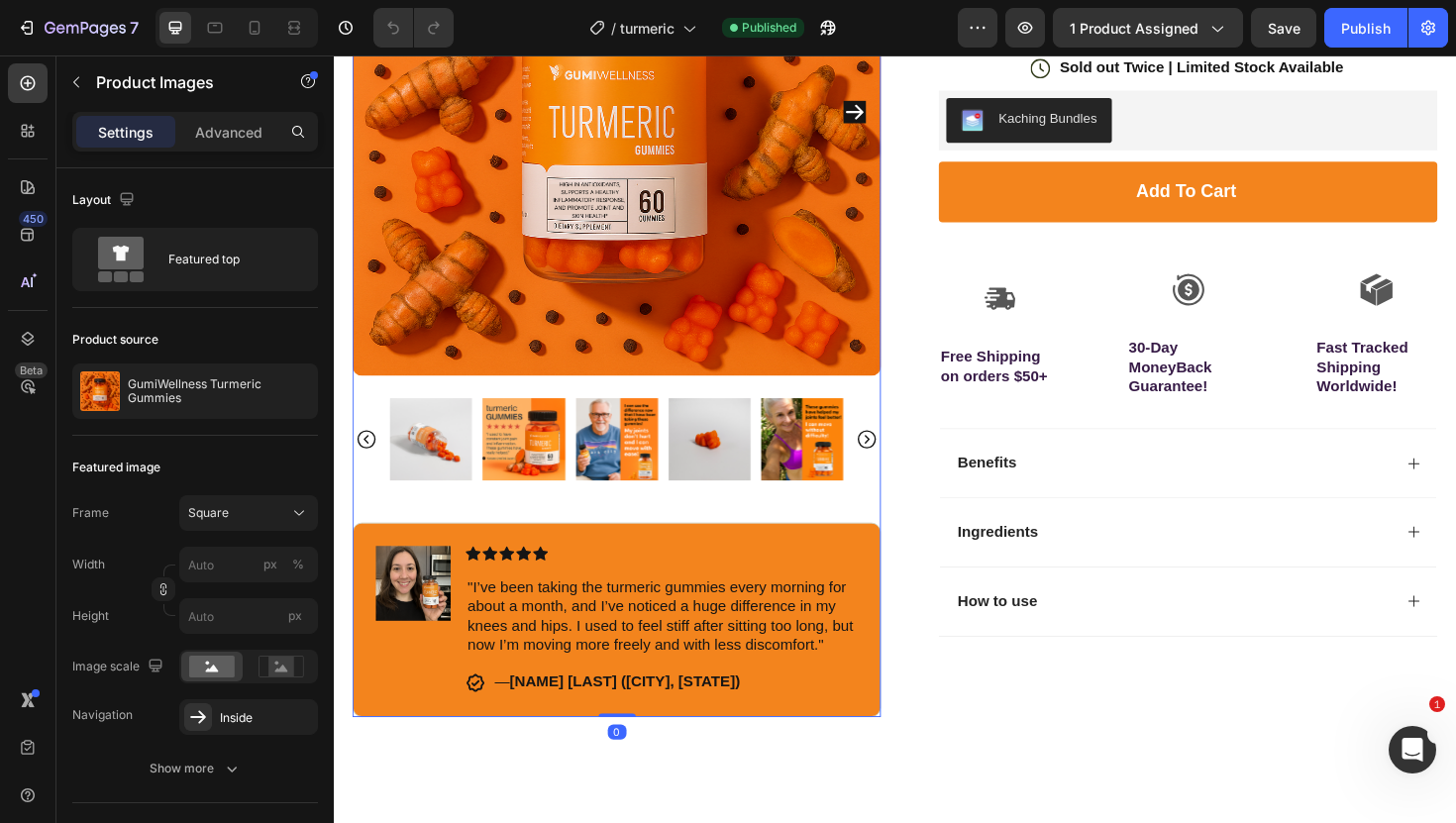 click 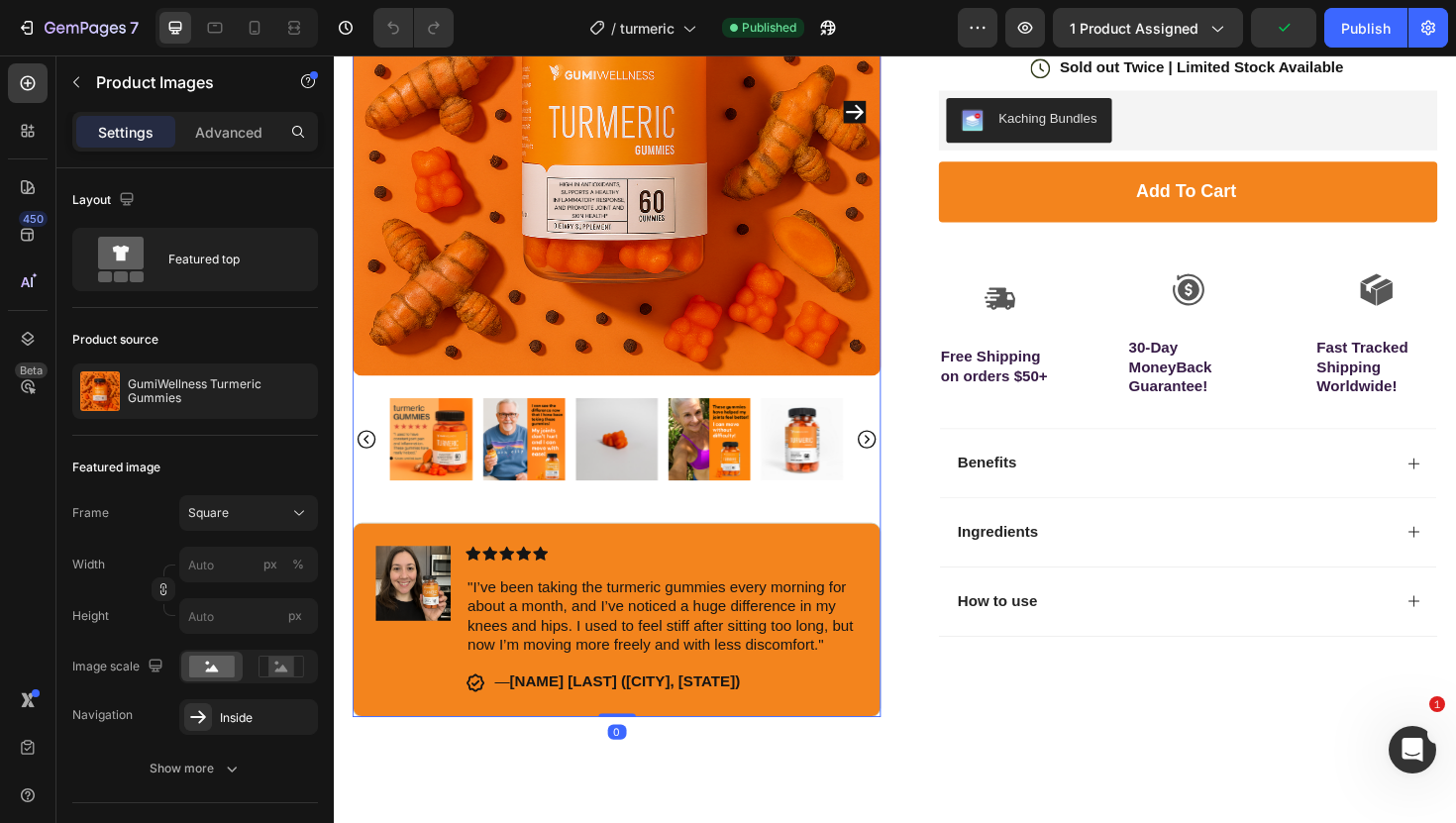 click 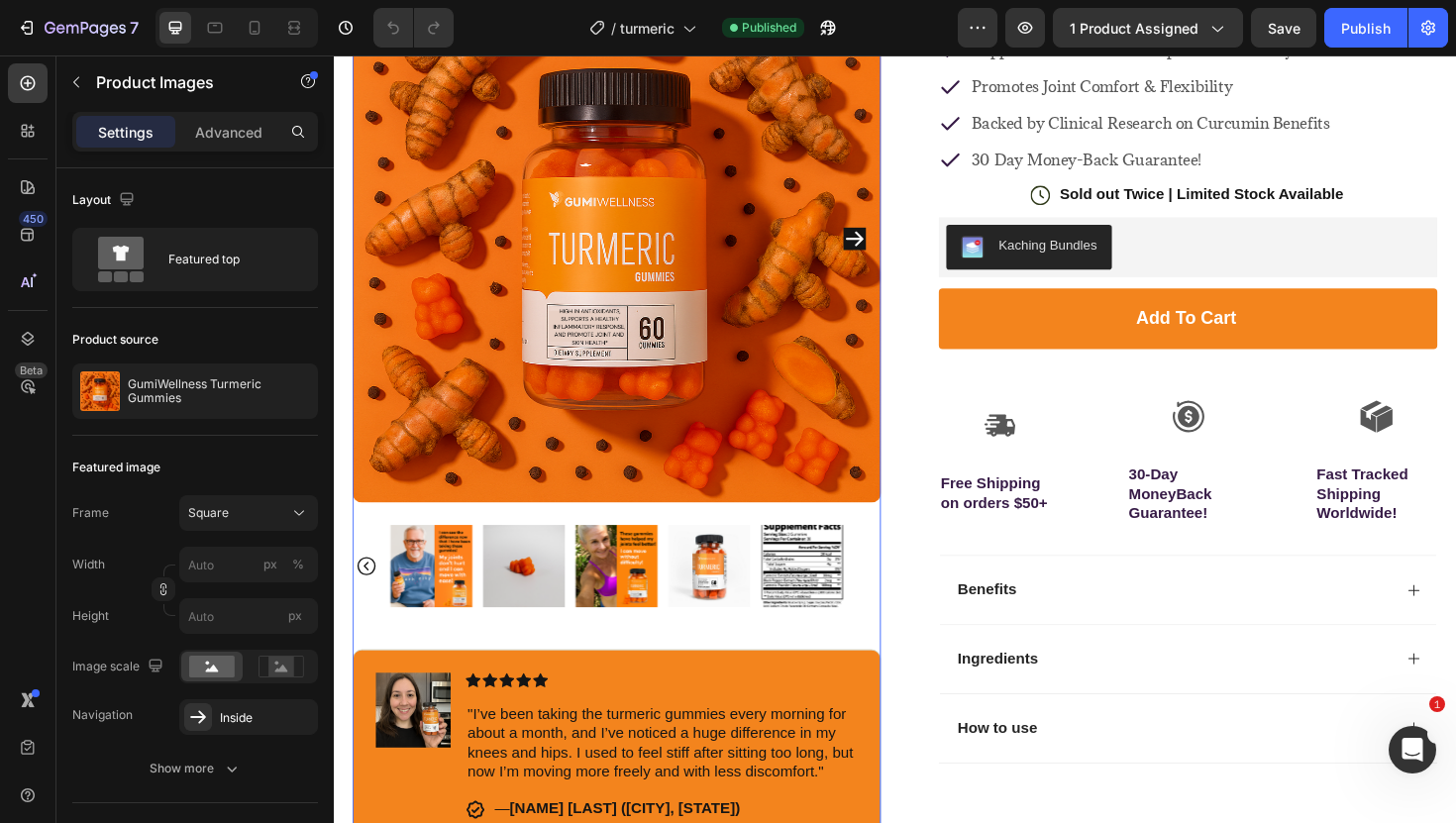 scroll, scrollTop: 213, scrollLeft: 0, axis: vertical 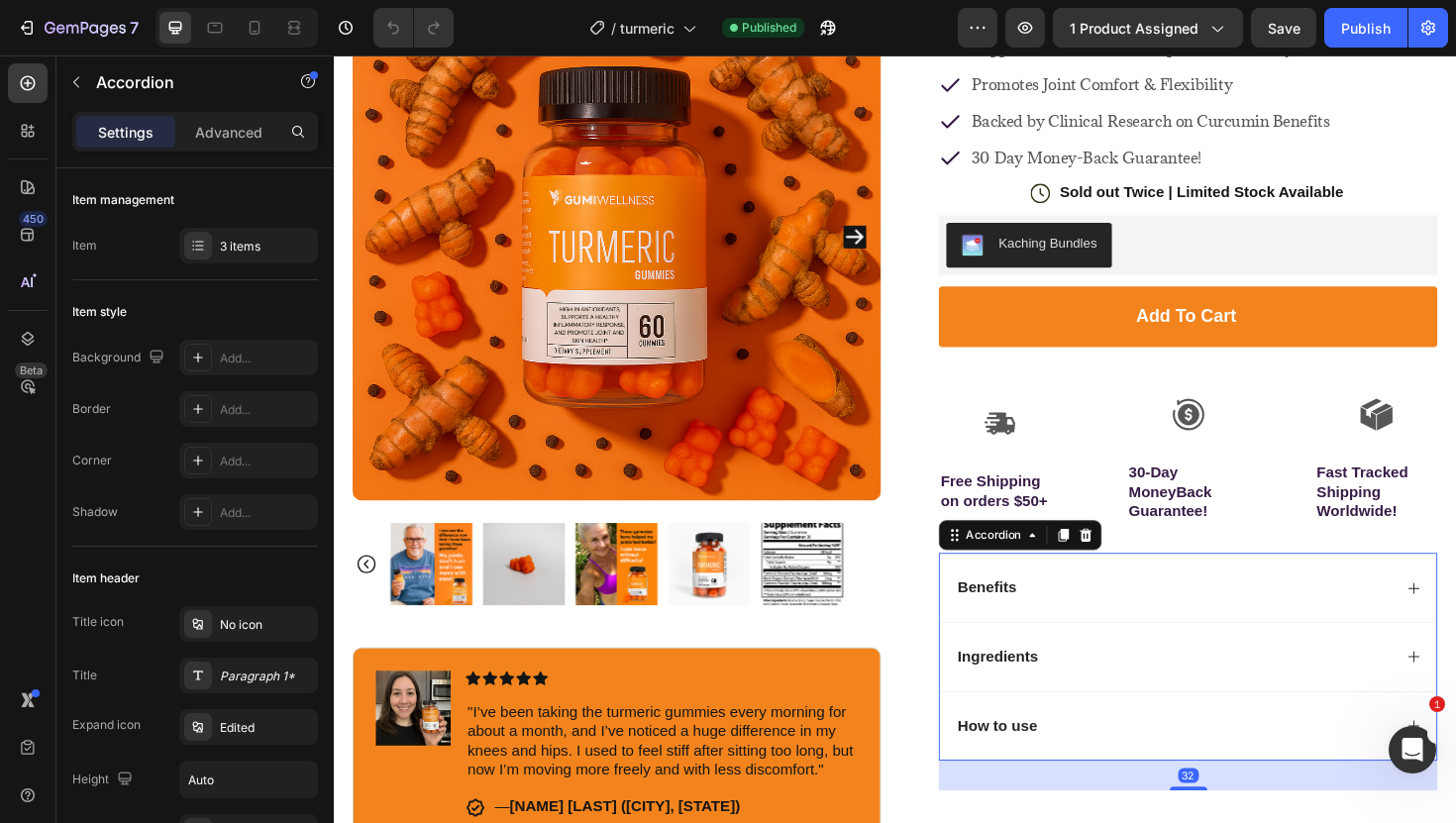 click on "Benefits" at bounding box center [1222, 619] 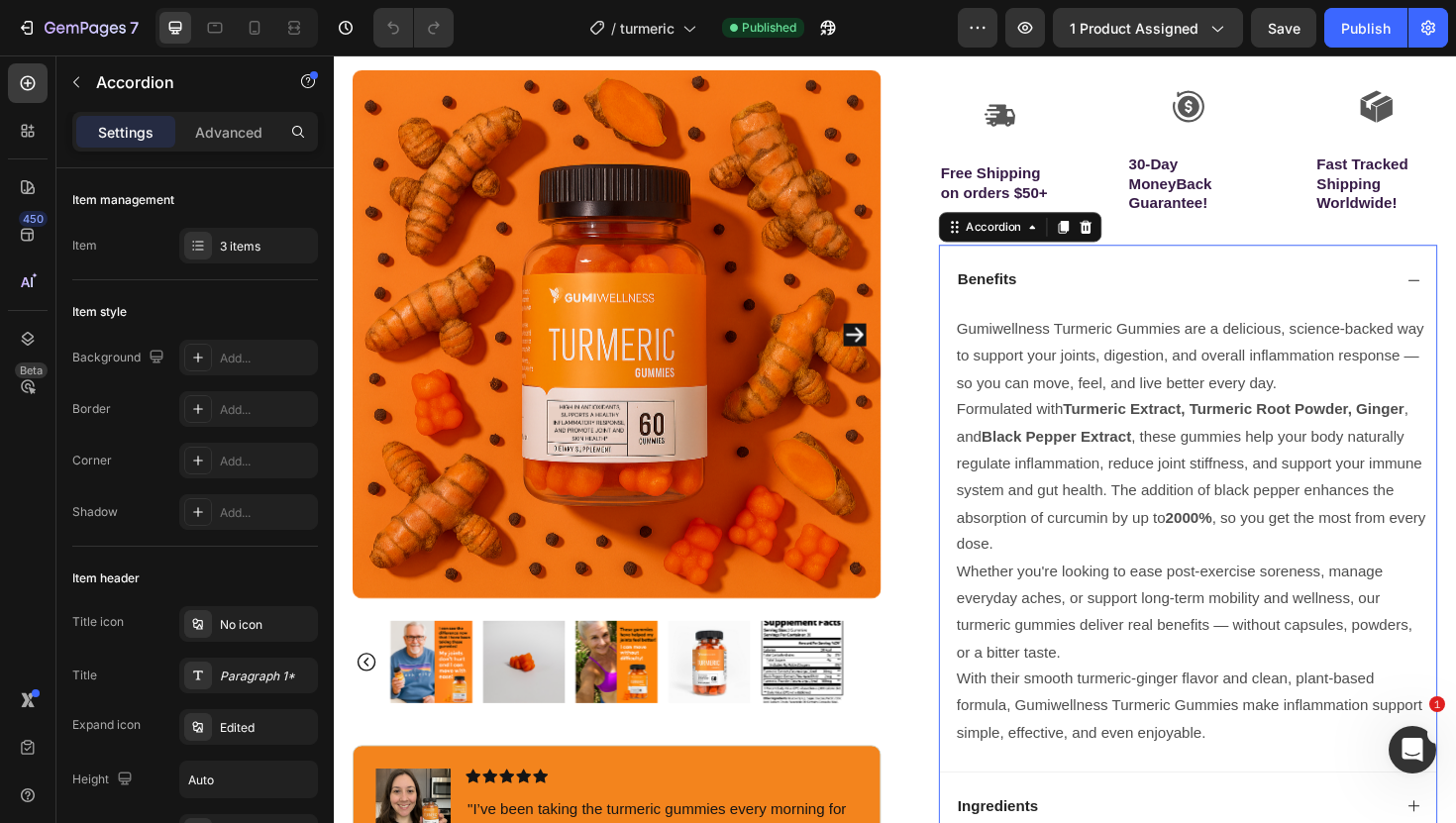 scroll, scrollTop: 540, scrollLeft: 0, axis: vertical 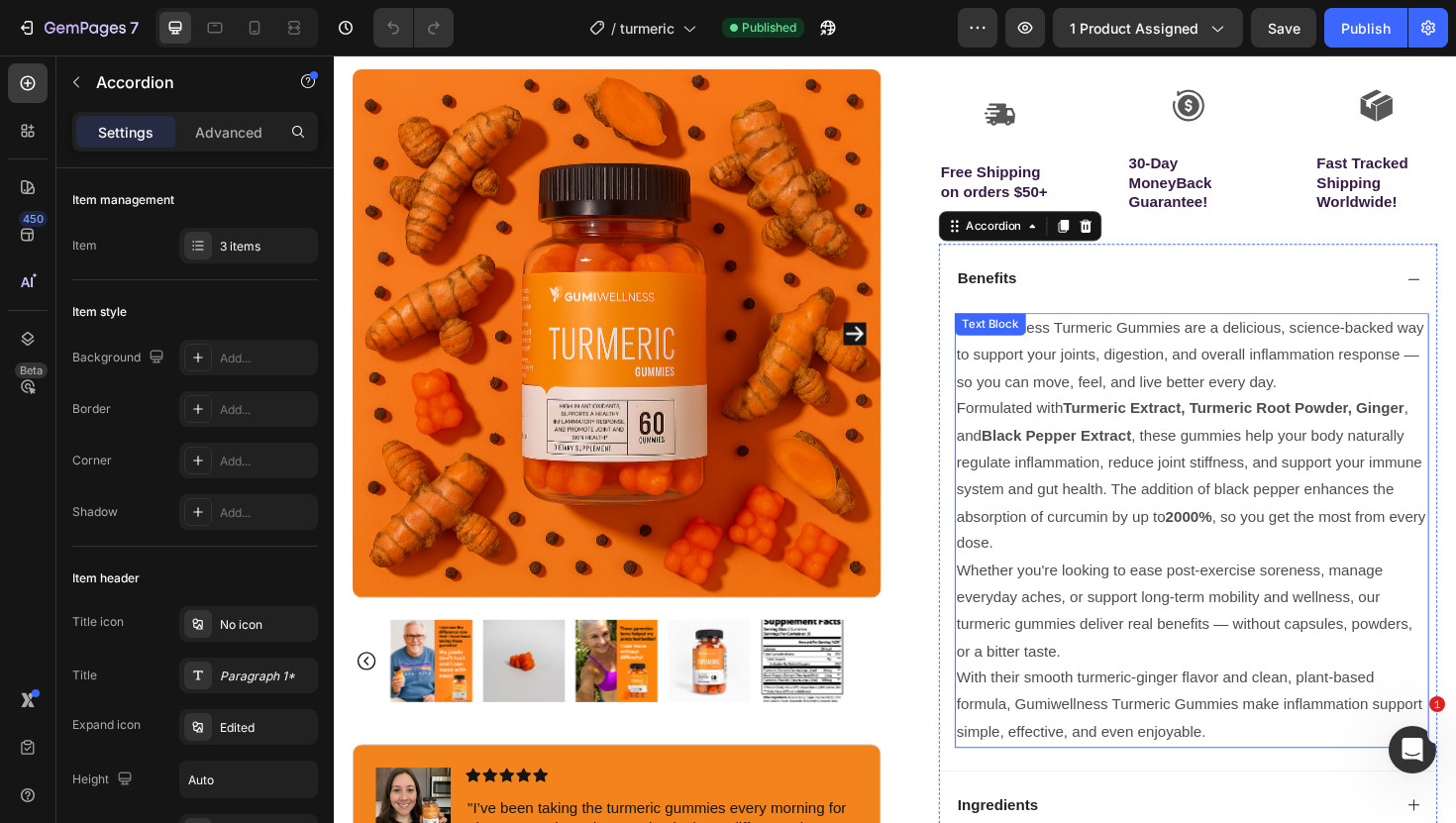 click on "Formulated with  Turmeric Extract, Turmeric Root Powder, Ginger , and  Black Pepper Extract , these gummies help your body naturally regulate inflammation, reduce joint stiffness, and support your immune system and gut health. The addition of black pepper enhances the absorption of curcumin by up to  2000% , so you get the most from every dose." at bounding box center [1242, 501] 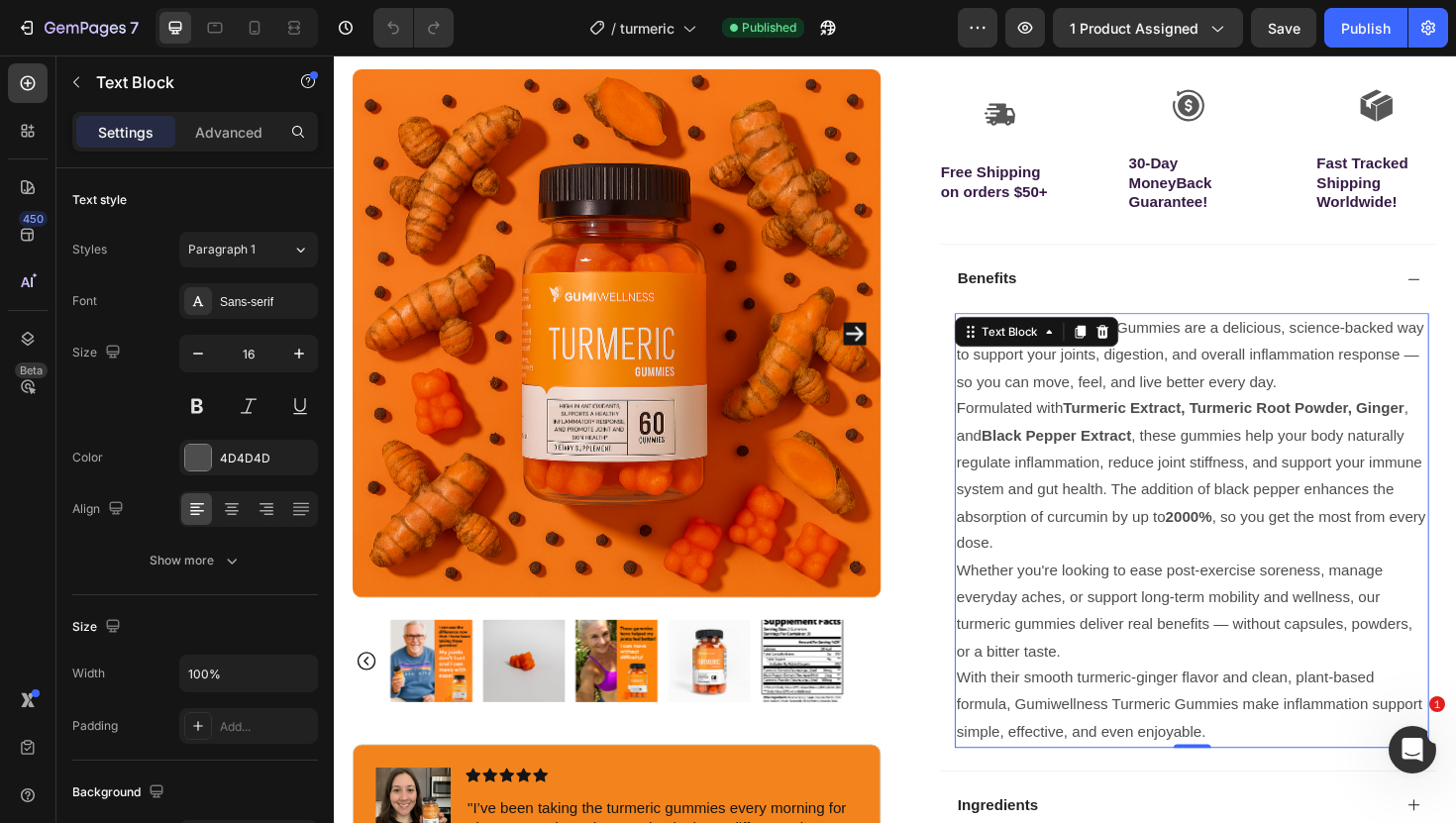 click on "With their smooth turmeric-ginger flavor and clean, plant-based formula, Gumiwellness Turmeric Gummies make inflammation support simple, effective, and even enjoyable." at bounding box center [1242, 744] 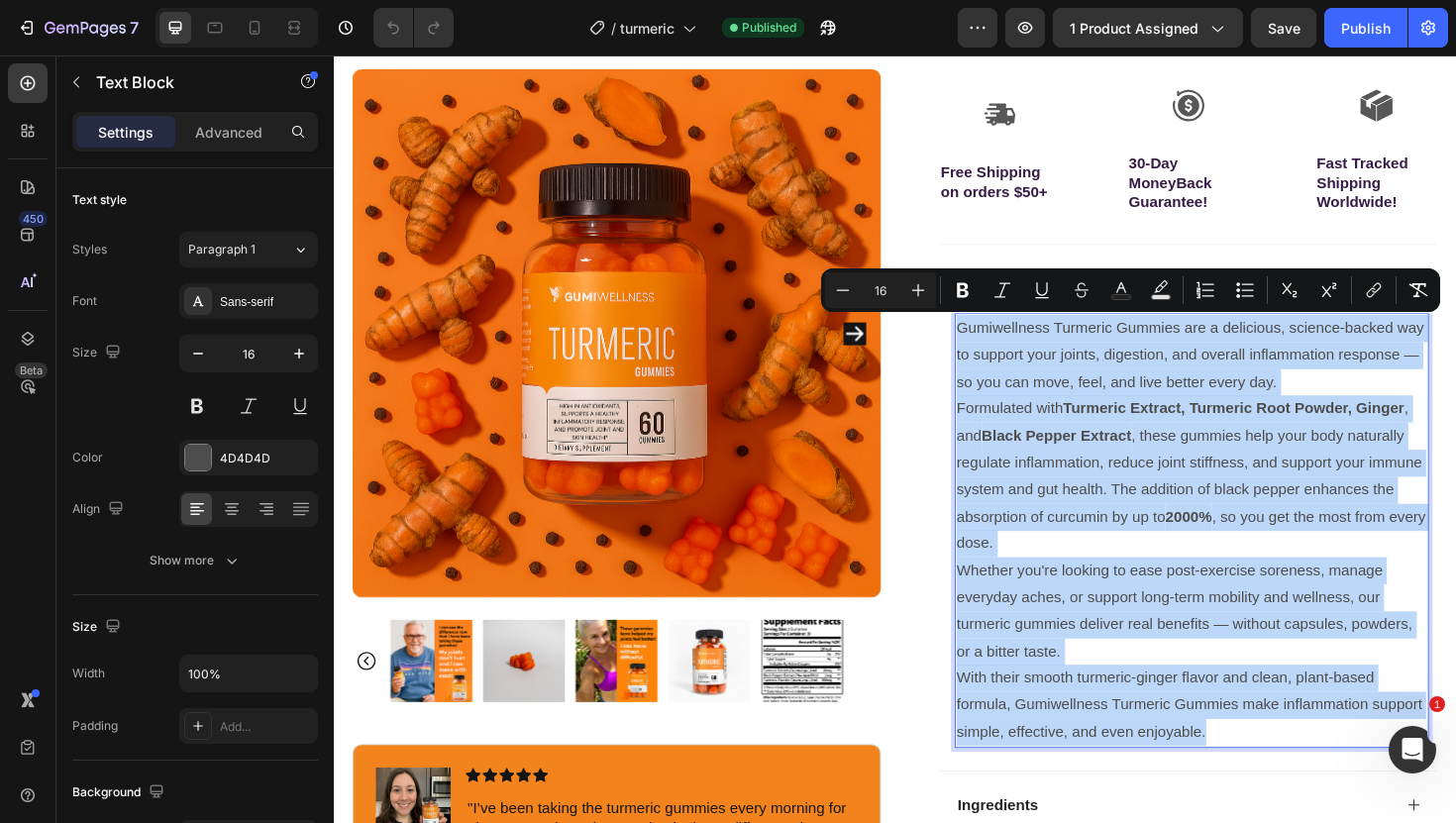 drag, startPoint x: 1271, startPoint y: 769, endPoint x: 997, endPoint y: 346, distance: 503.98909 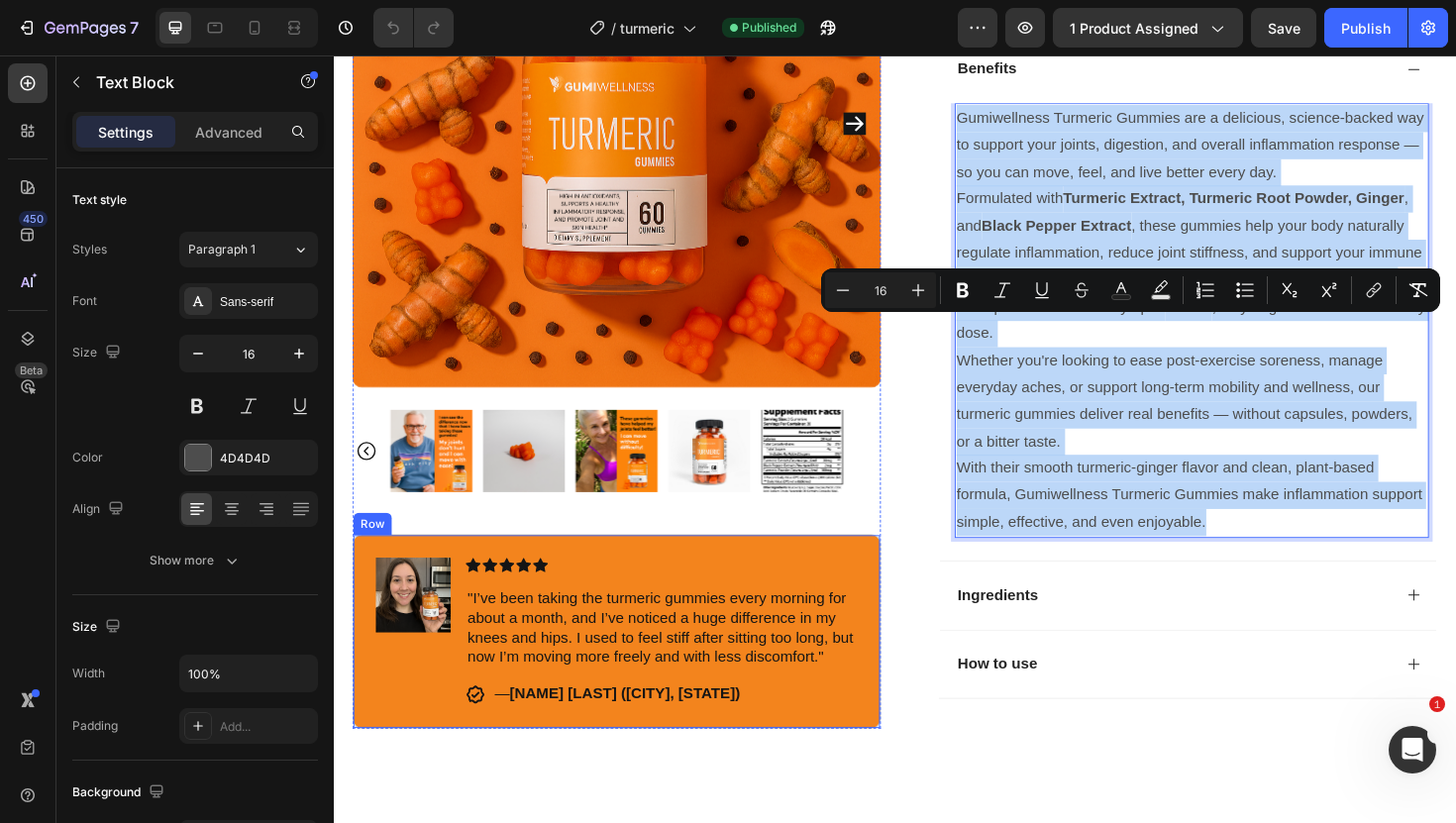 scroll, scrollTop: 826, scrollLeft: 0, axis: vertical 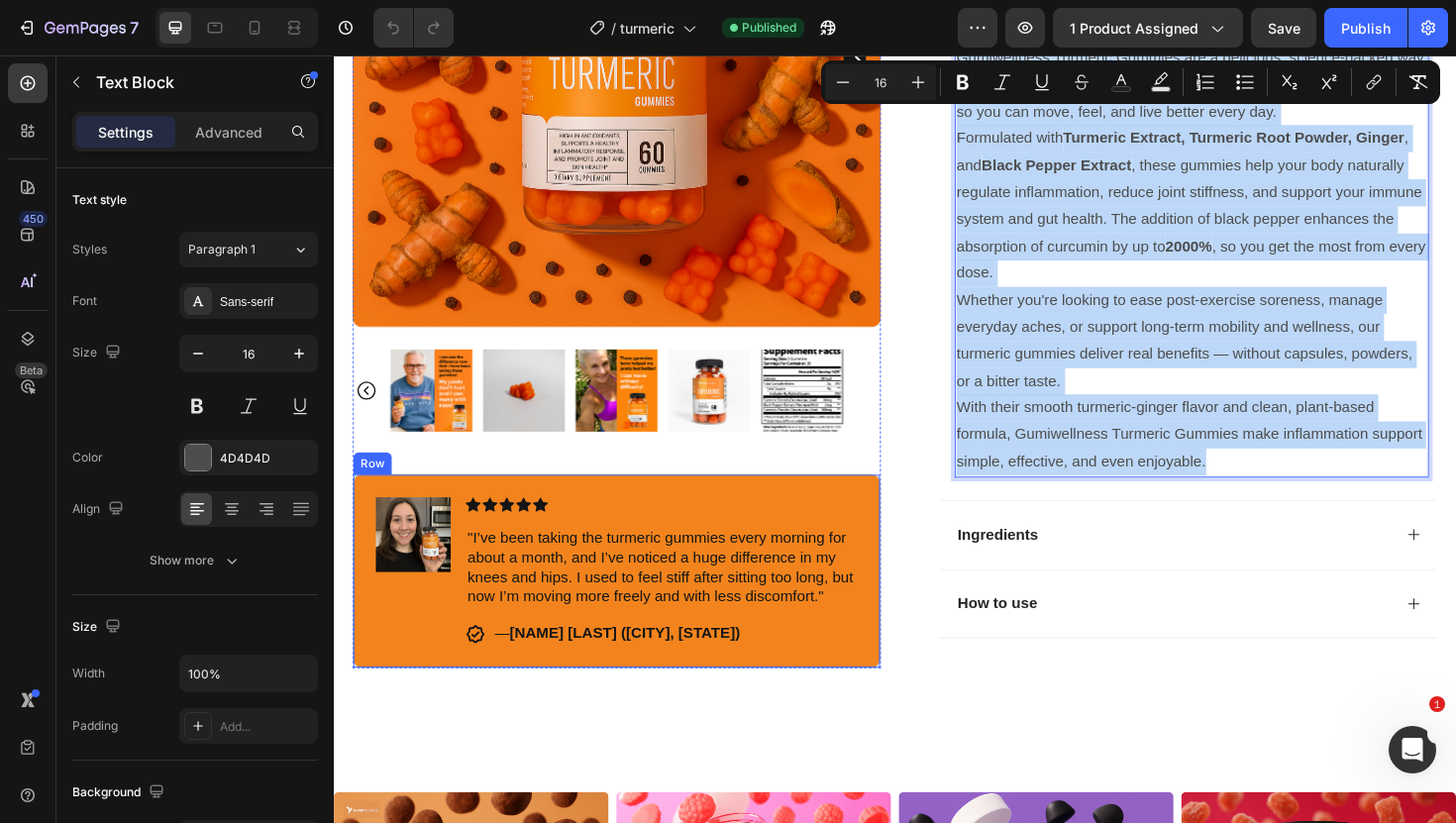 click on "Image Icon Icon Icon Icon Icon Icon List "I’ve been taking the turmeric gummies every morning for about a month, and I’ve noticed a huge difference in my knees and hips. I used to feel stiff after sitting too long, but now I’m moving more freely and with less discomfort." Text Block
Icon —  Amanda R. (Seattle, WA) Text Block Row Row" at bounding box center (633, 602) 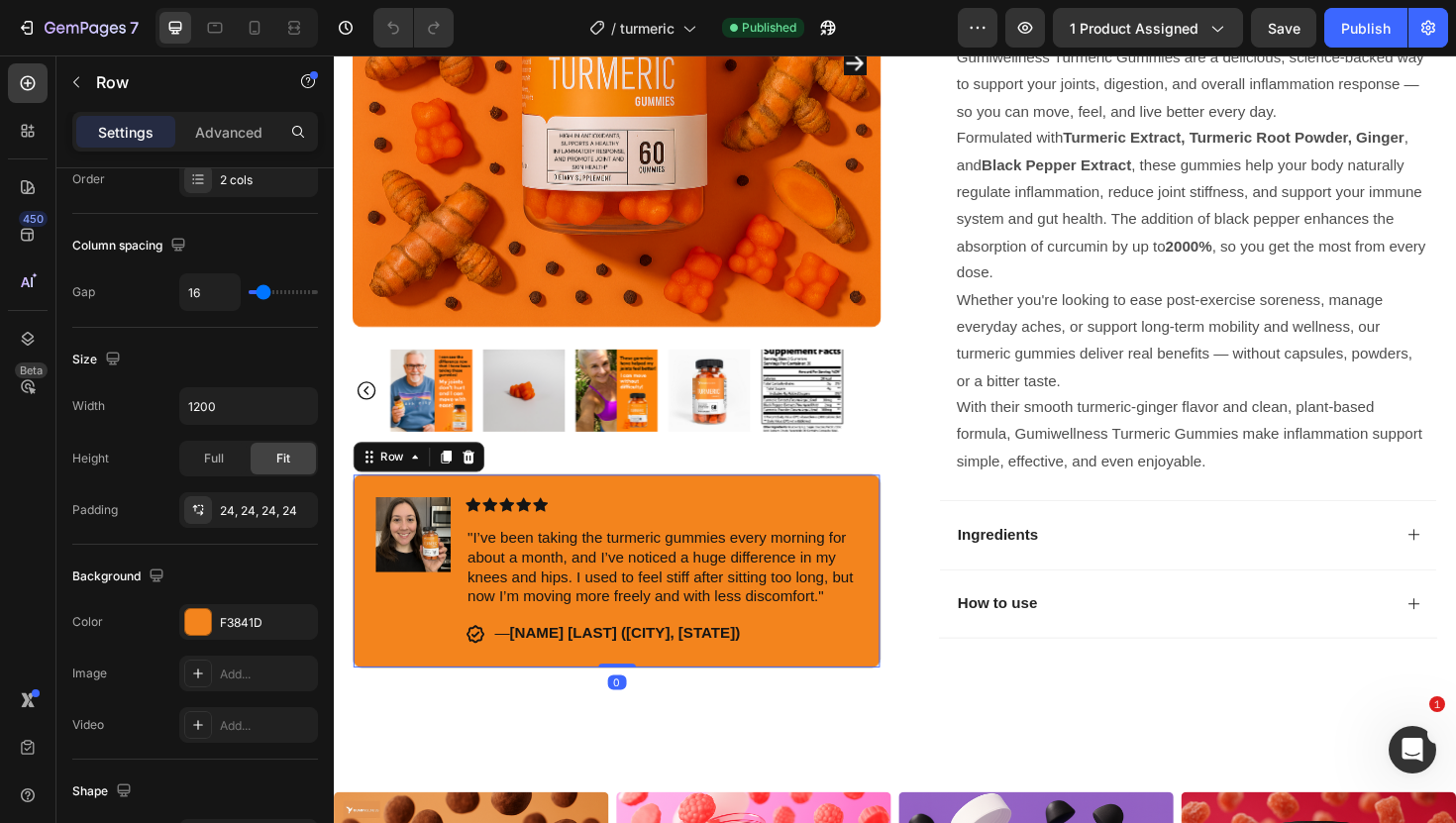 scroll, scrollTop: 723, scrollLeft: 0, axis: vertical 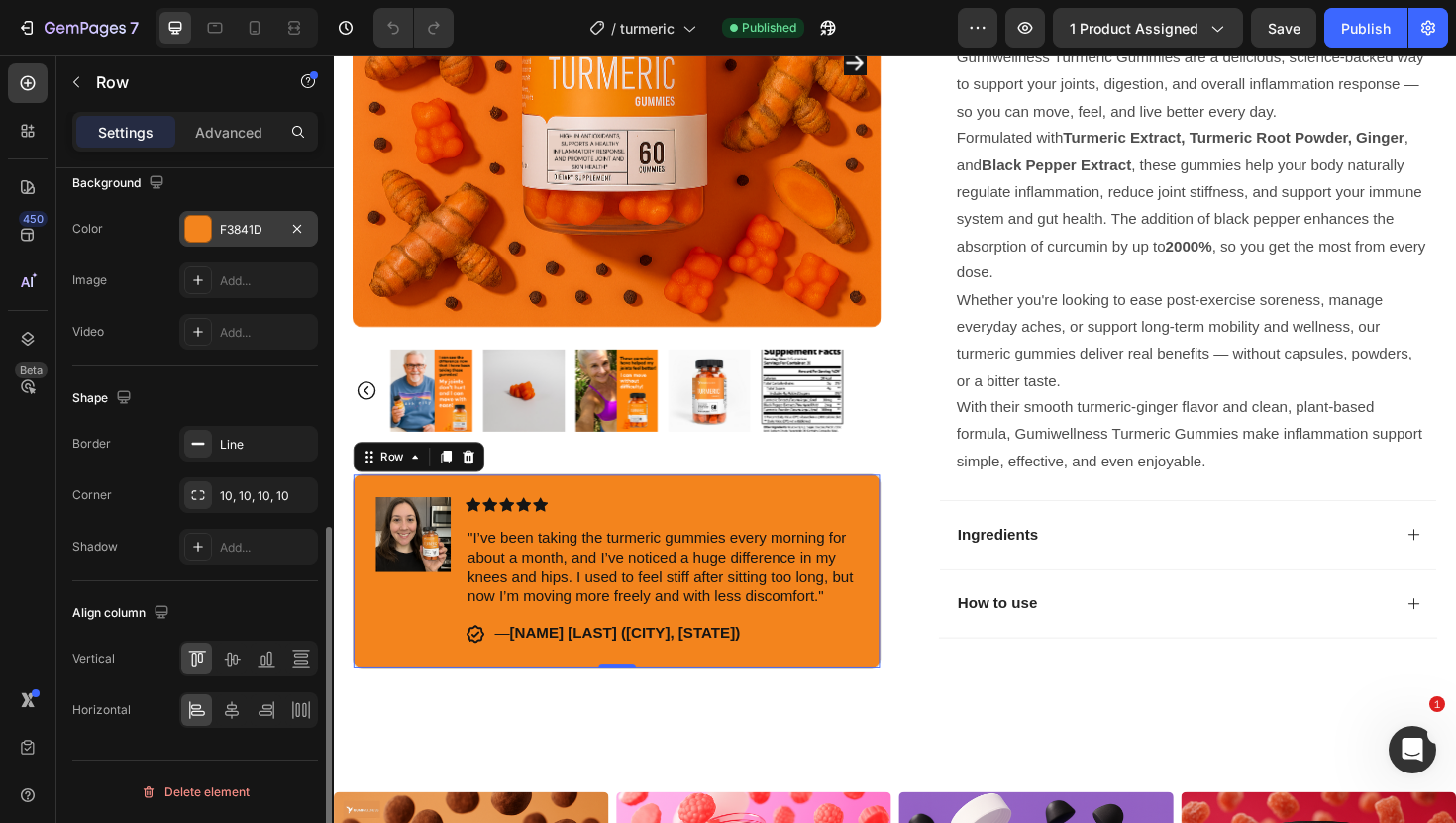 click on "F3841D" at bounding box center [249, 230] 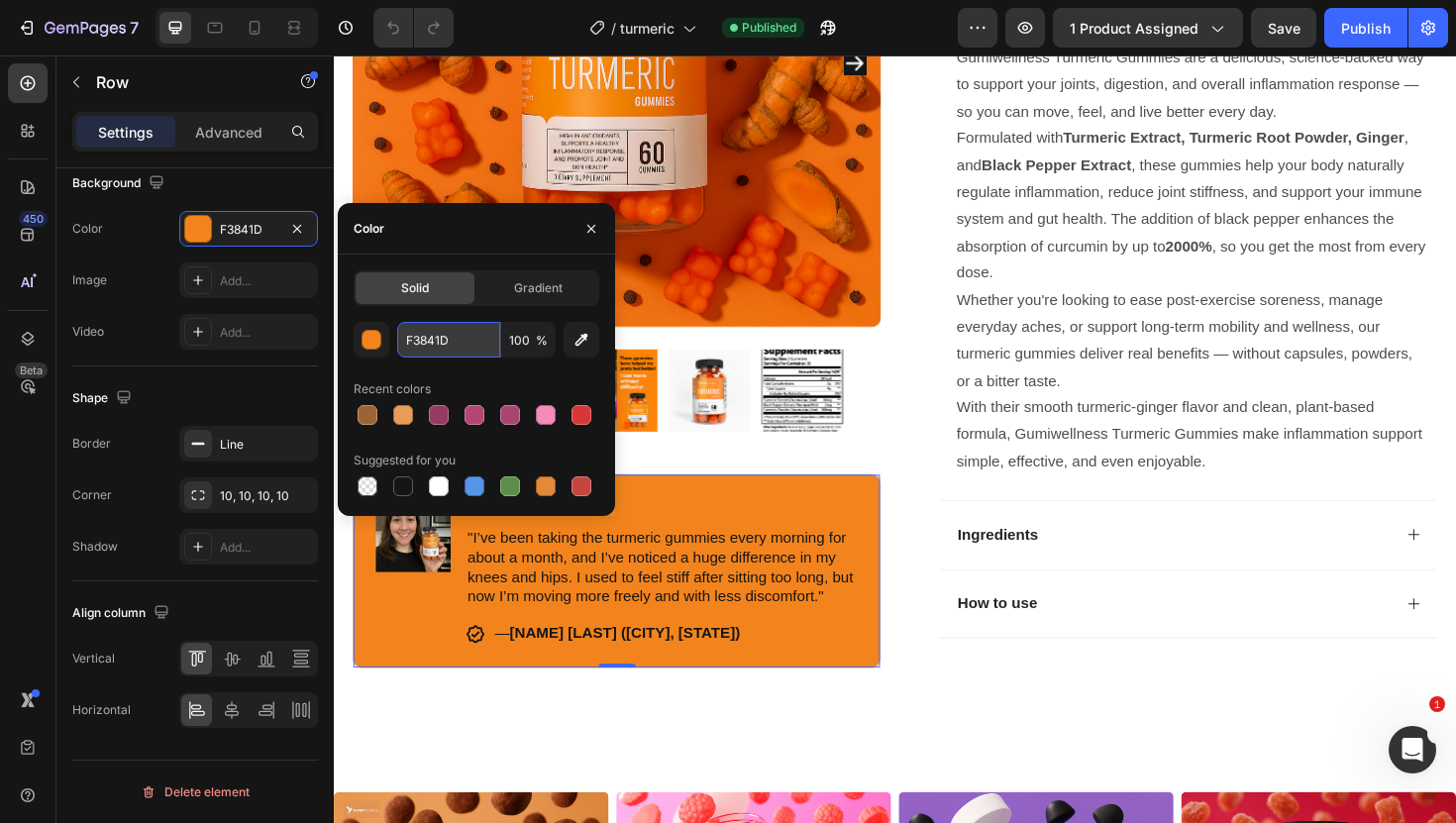 click on "F3841D" at bounding box center [449, 340] 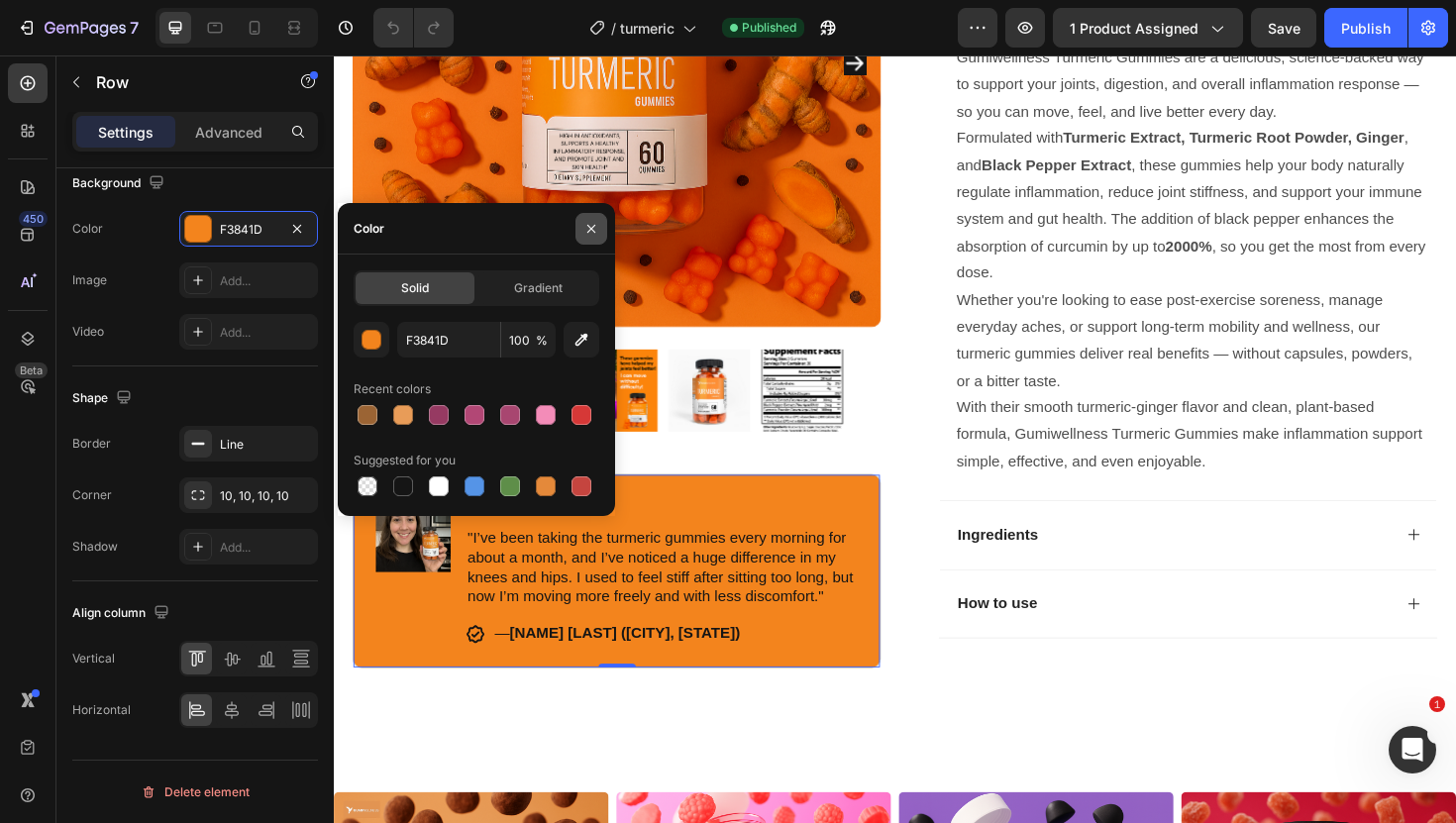 click 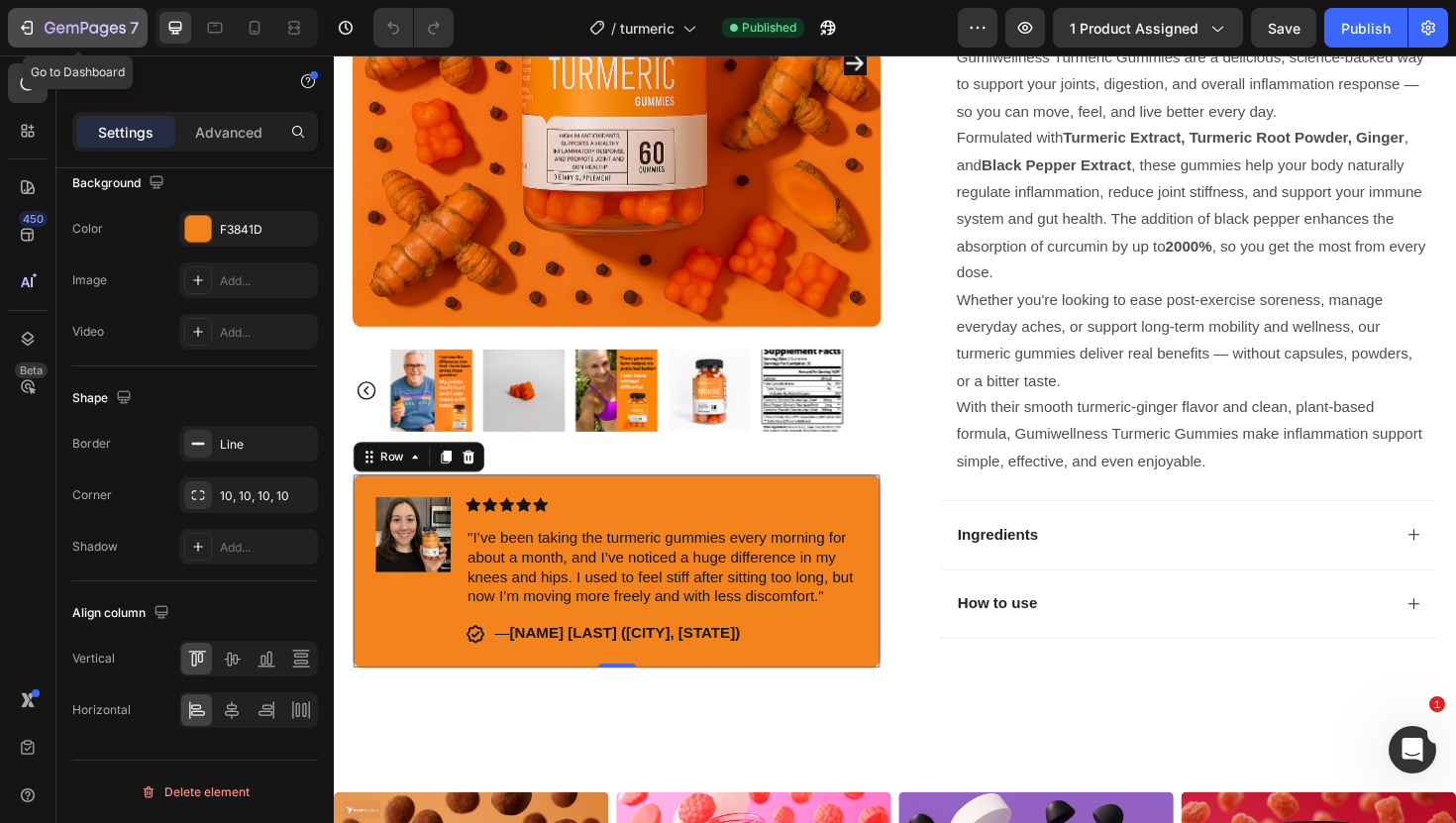 click 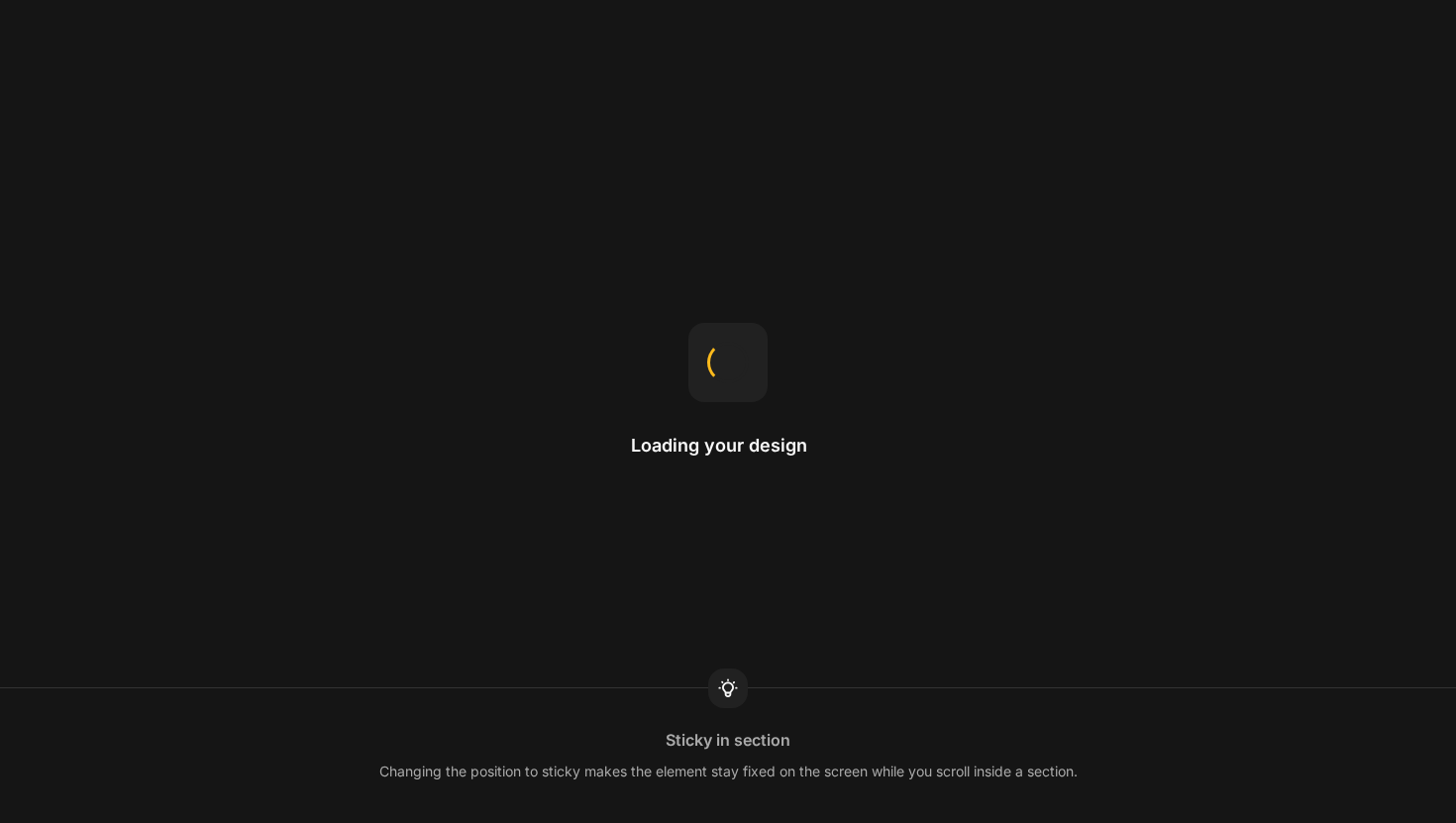 scroll, scrollTop: 0, scrollLeft: 0, axis: both 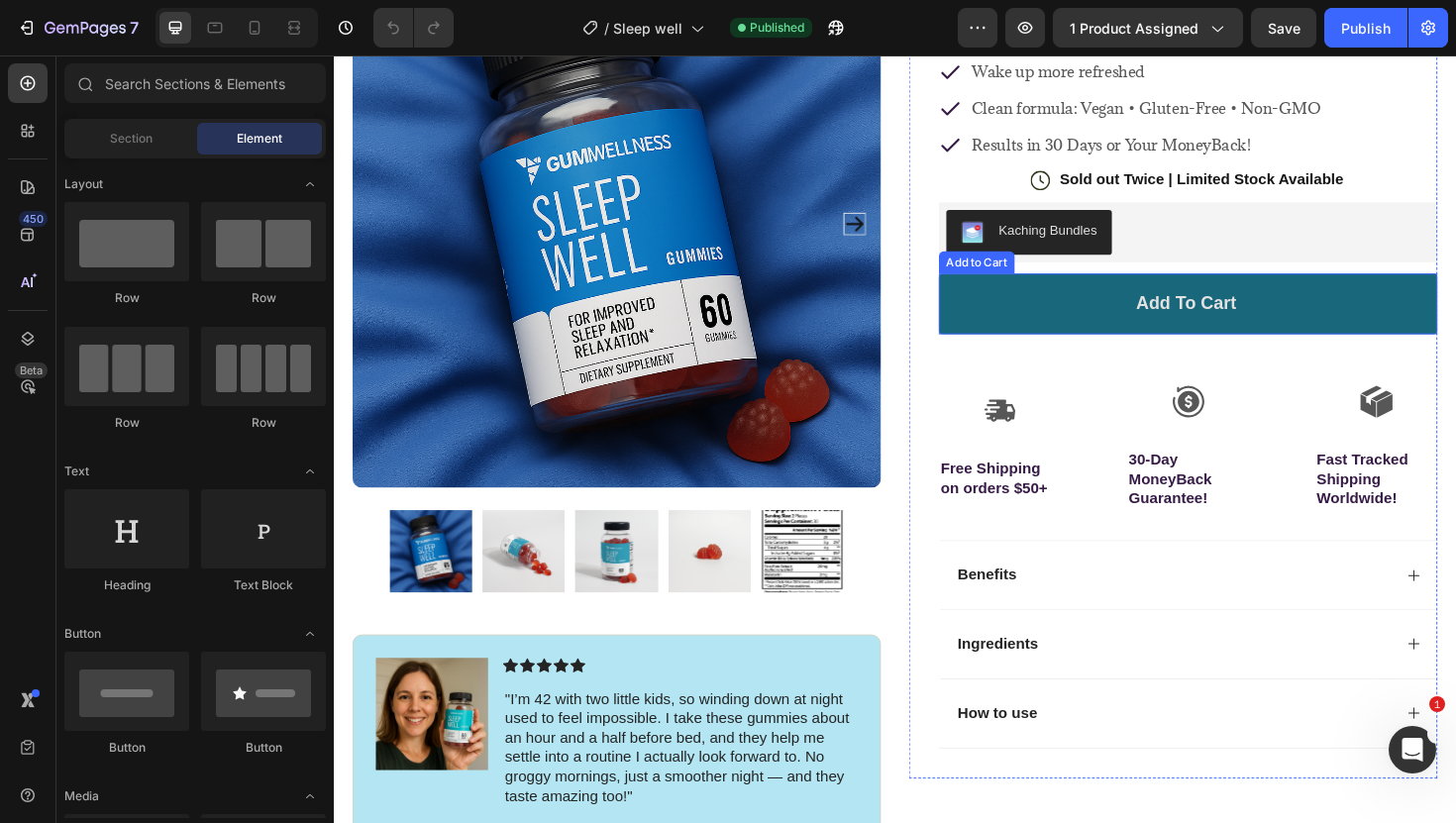 click on "Add to cart" at bounding box center [1238, 318] 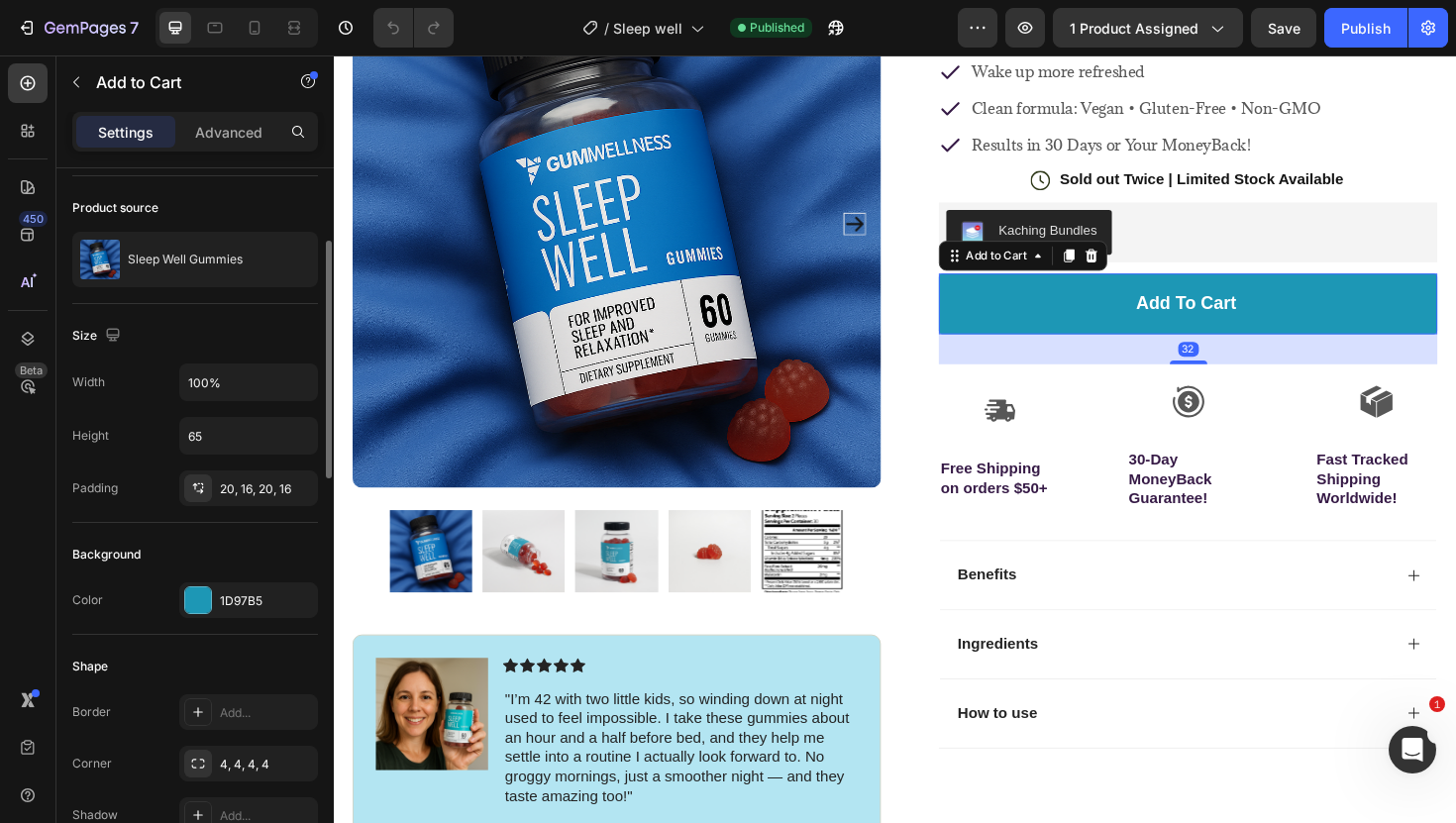 scroll, scrollTop: 154, scrollLeft: 0, axis: vertical 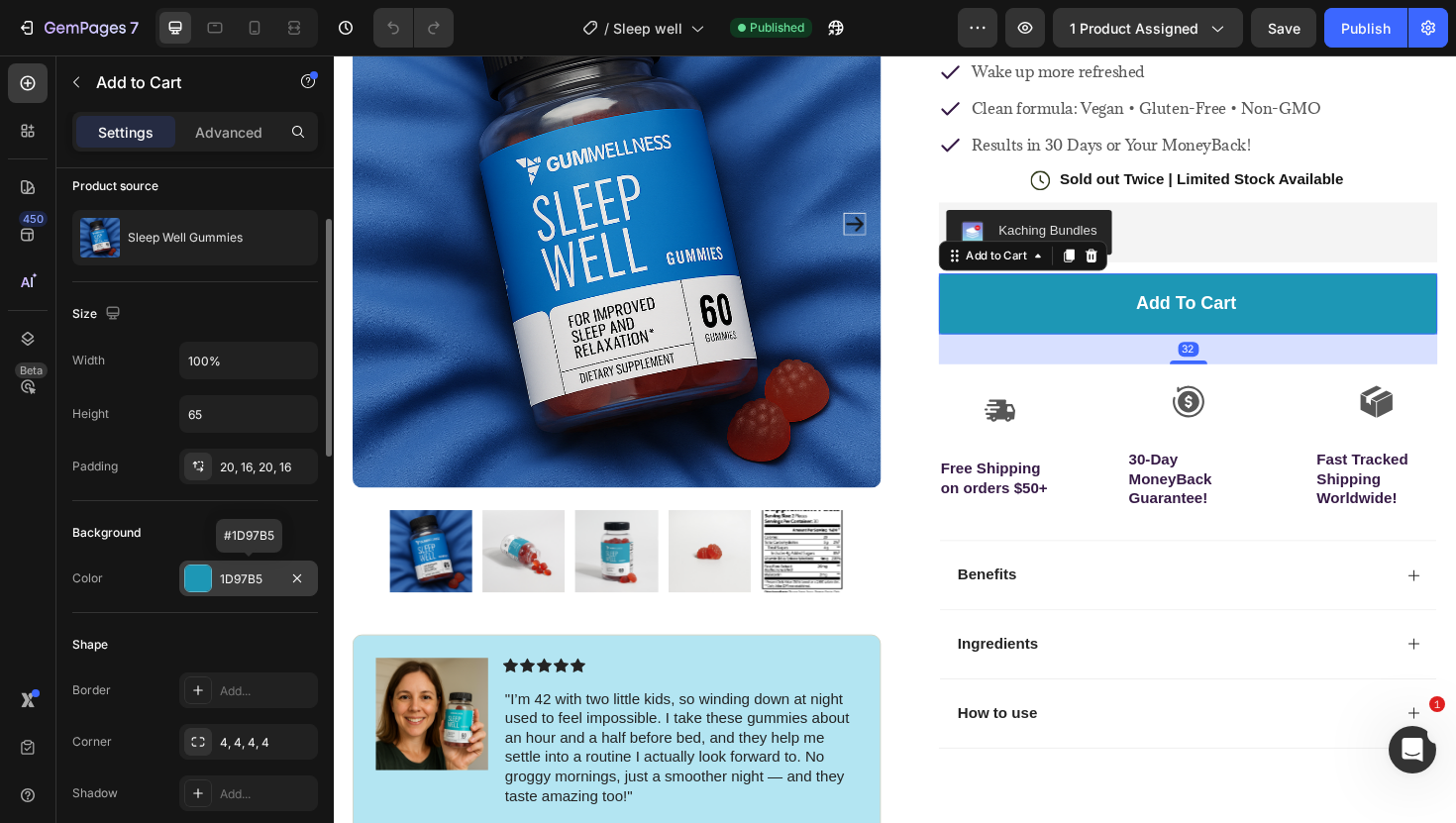 click on "1D97B5" at bounding box center (249, 579) 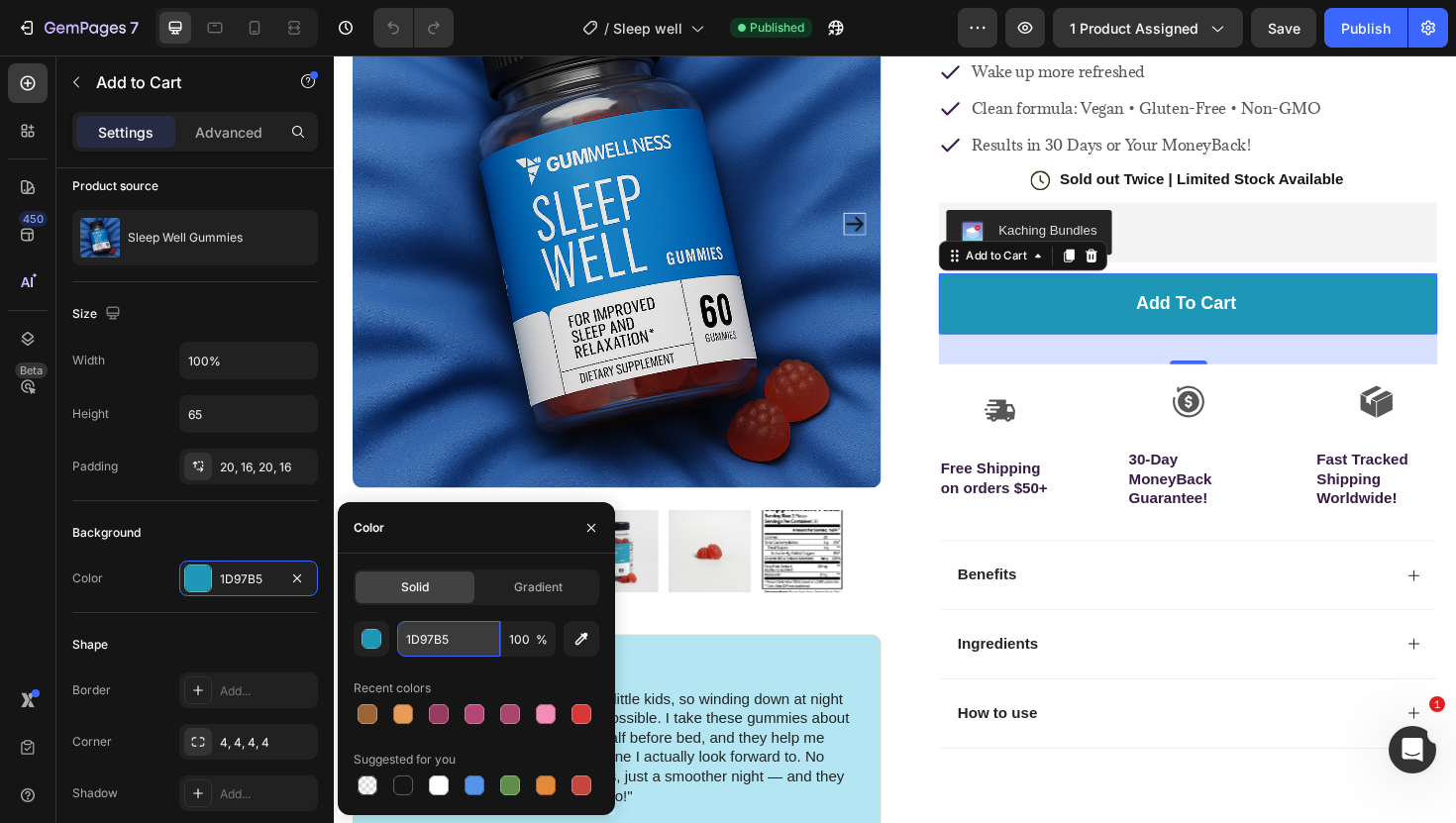 click on "1D97B5" at bounding box center [449, 639] 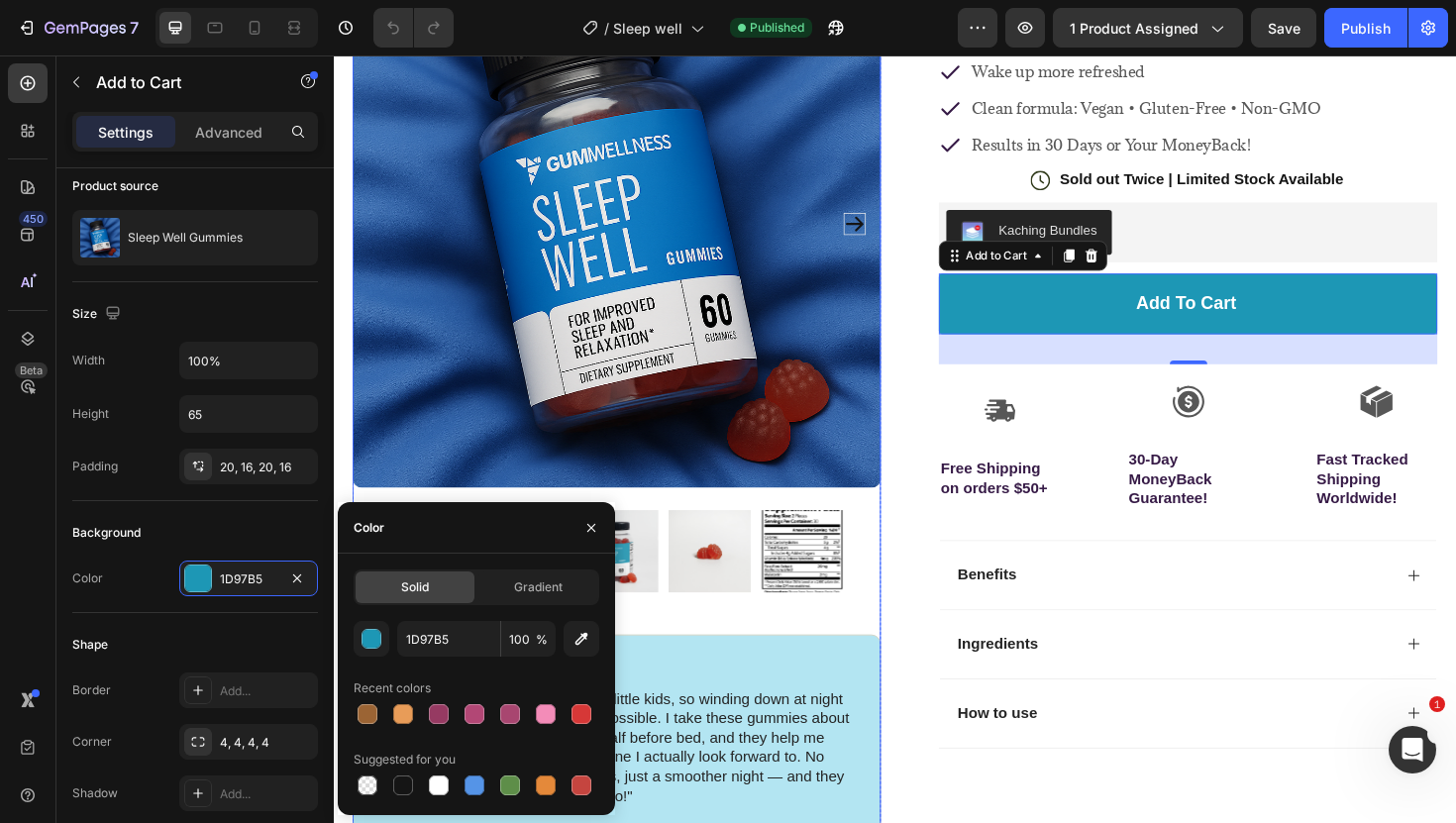 click at bounding box center [633, 233] 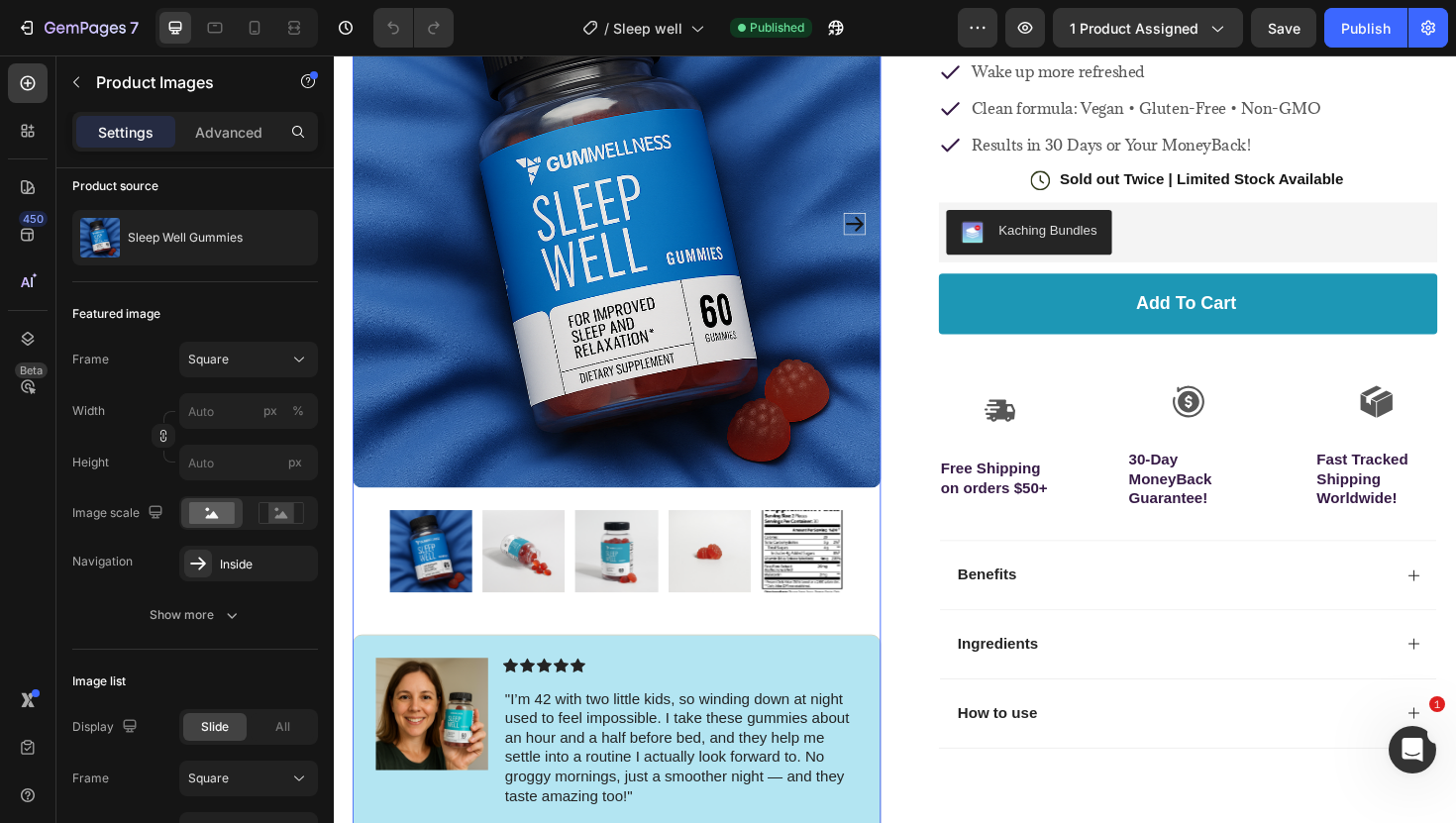 scroll, scrollTop: 0, scrollLeft: 0, axis: both 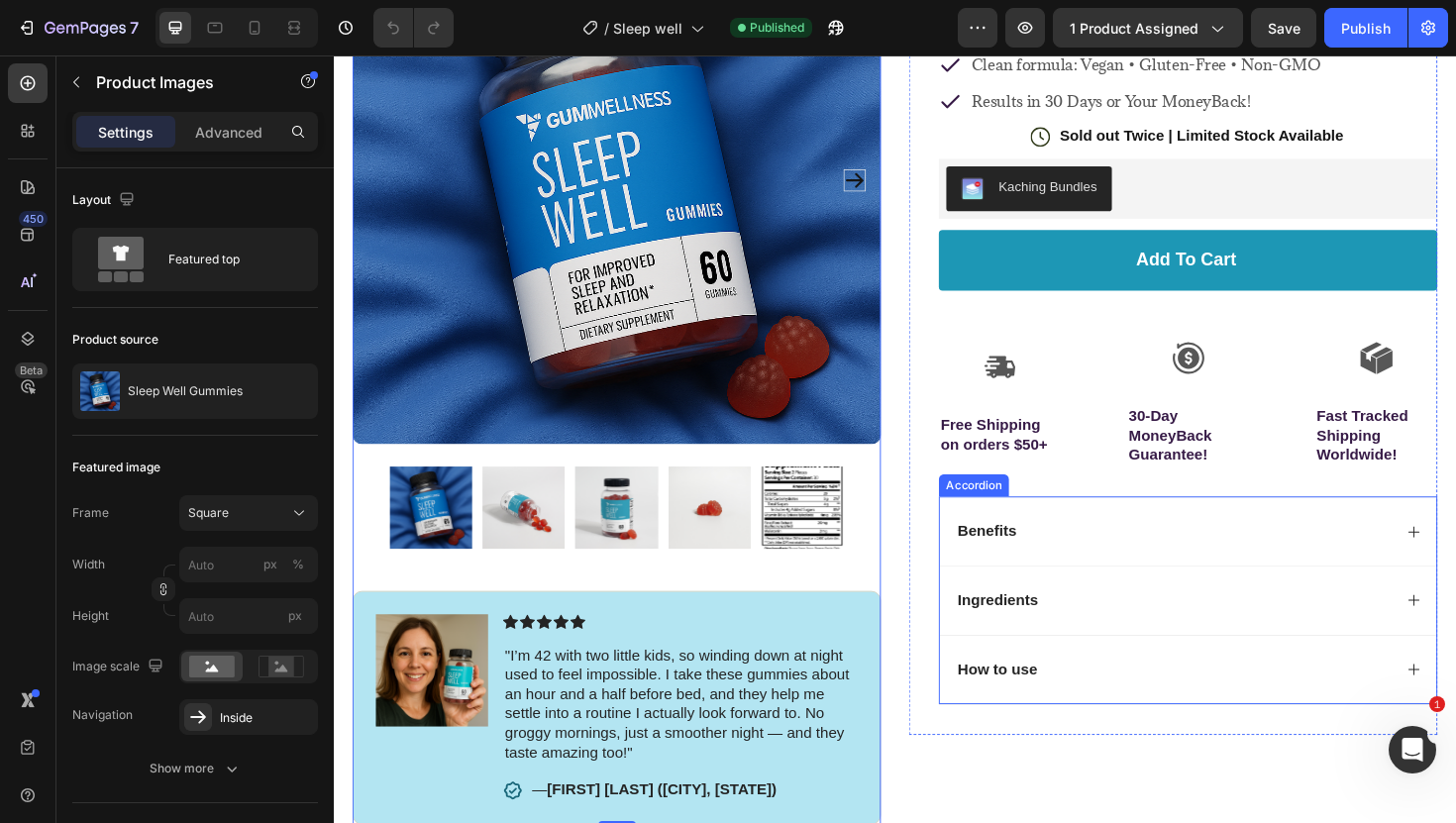 click on "Benefits" at bounding box center (1238, 560) 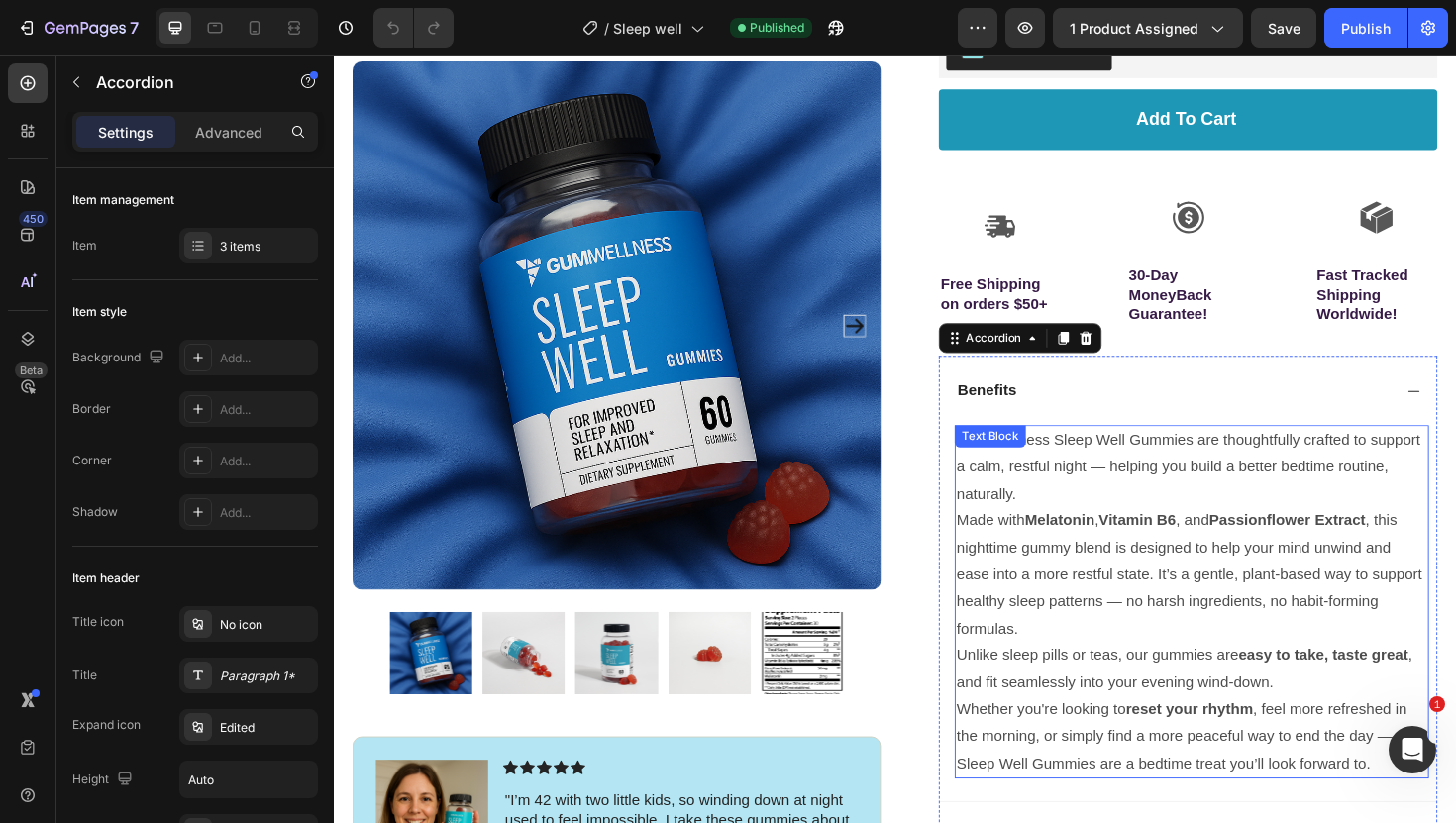 scroll, scrollTop: 474, scrollLeft: 0, axis: vertical 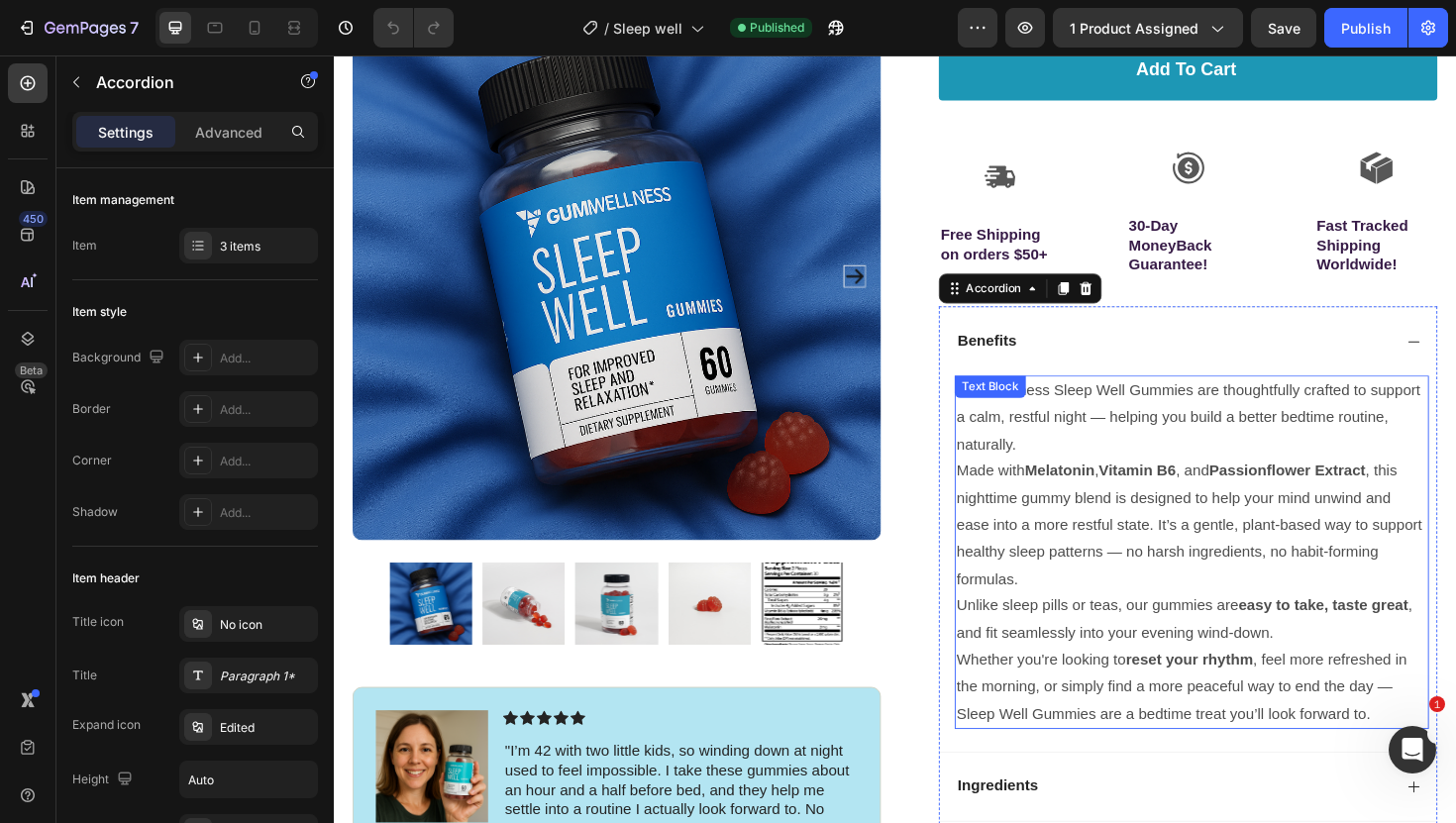 click on "Whether you're looking to  reset your rhythm , feel more refreshed in the morning, or simply find a more peaceful way to end the day — Sleep Well Gummies are a bedtime treat you’ll look forward to." at bounding box center (1242, 724) 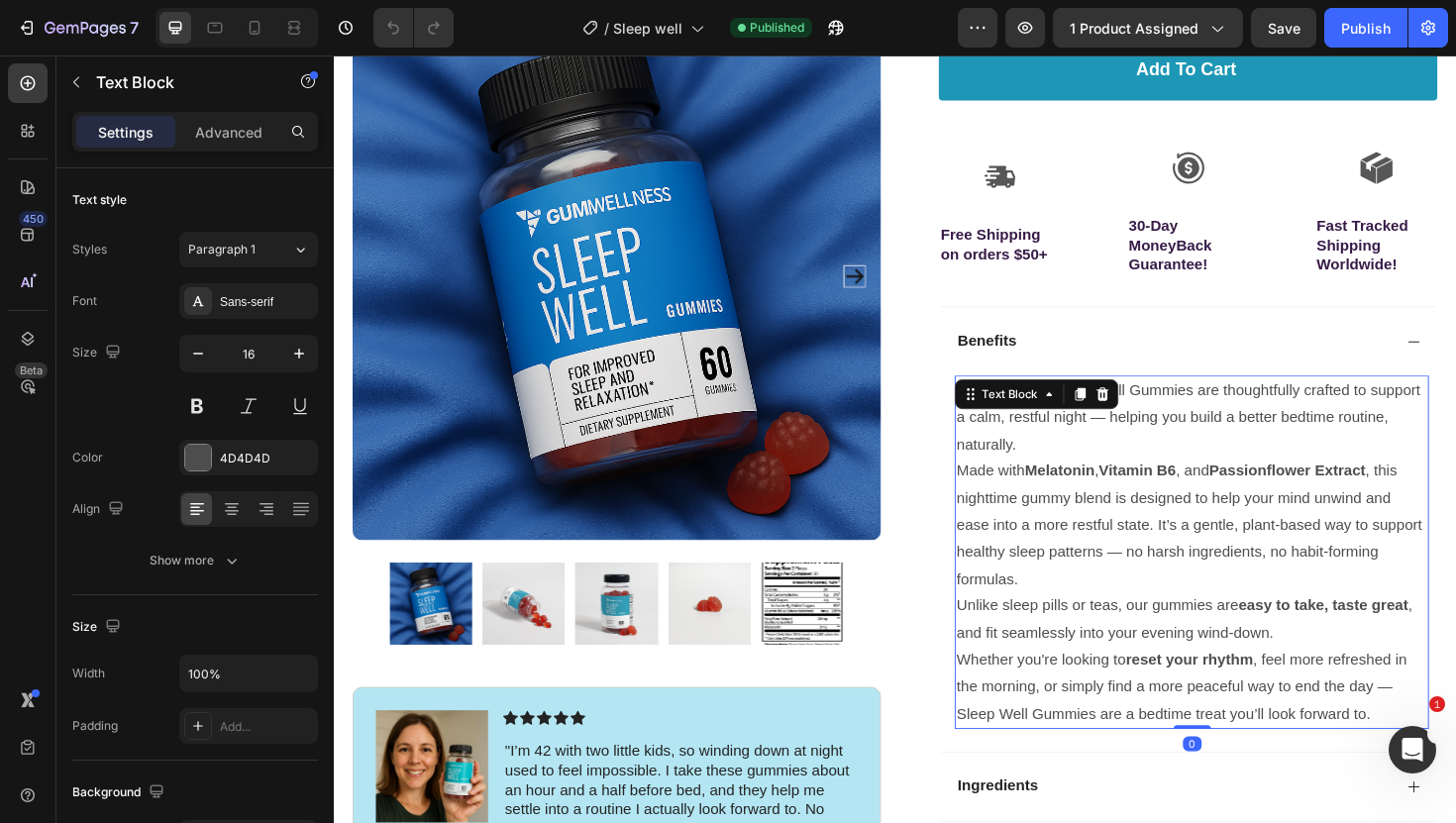click on "Whether you're looking to  reset your rhythm , feel more refreshed in the morning, or simply find a more peaceful way to end the day — Sleep Well Gummies are a bedtime treat you’ll look forward to." at bounding box center [1242, 724] 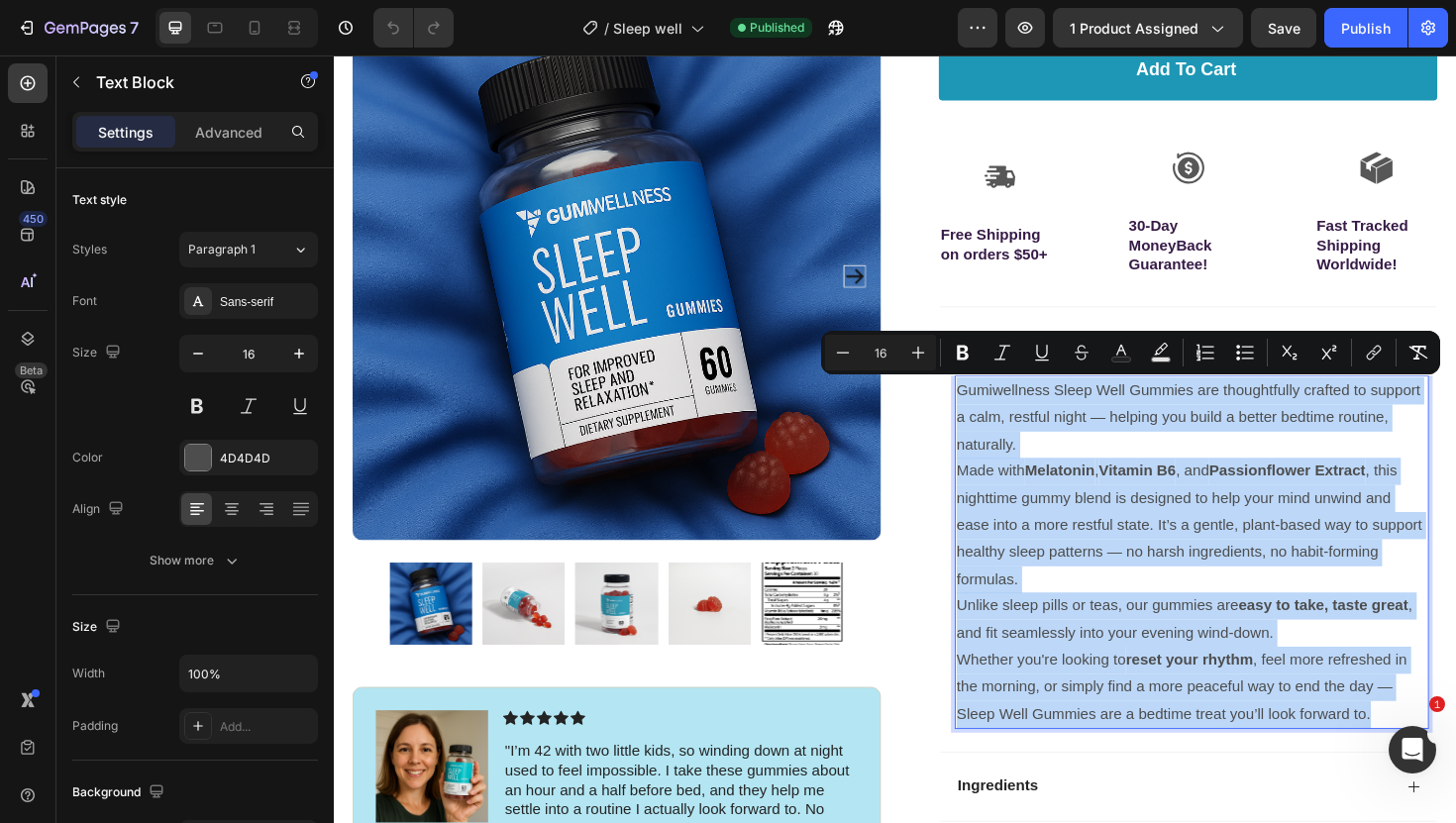 drag, startPoint x: 1441, startPoint y: 752, endPoint x: 997, endPoint y: 417, distance: 556.2023 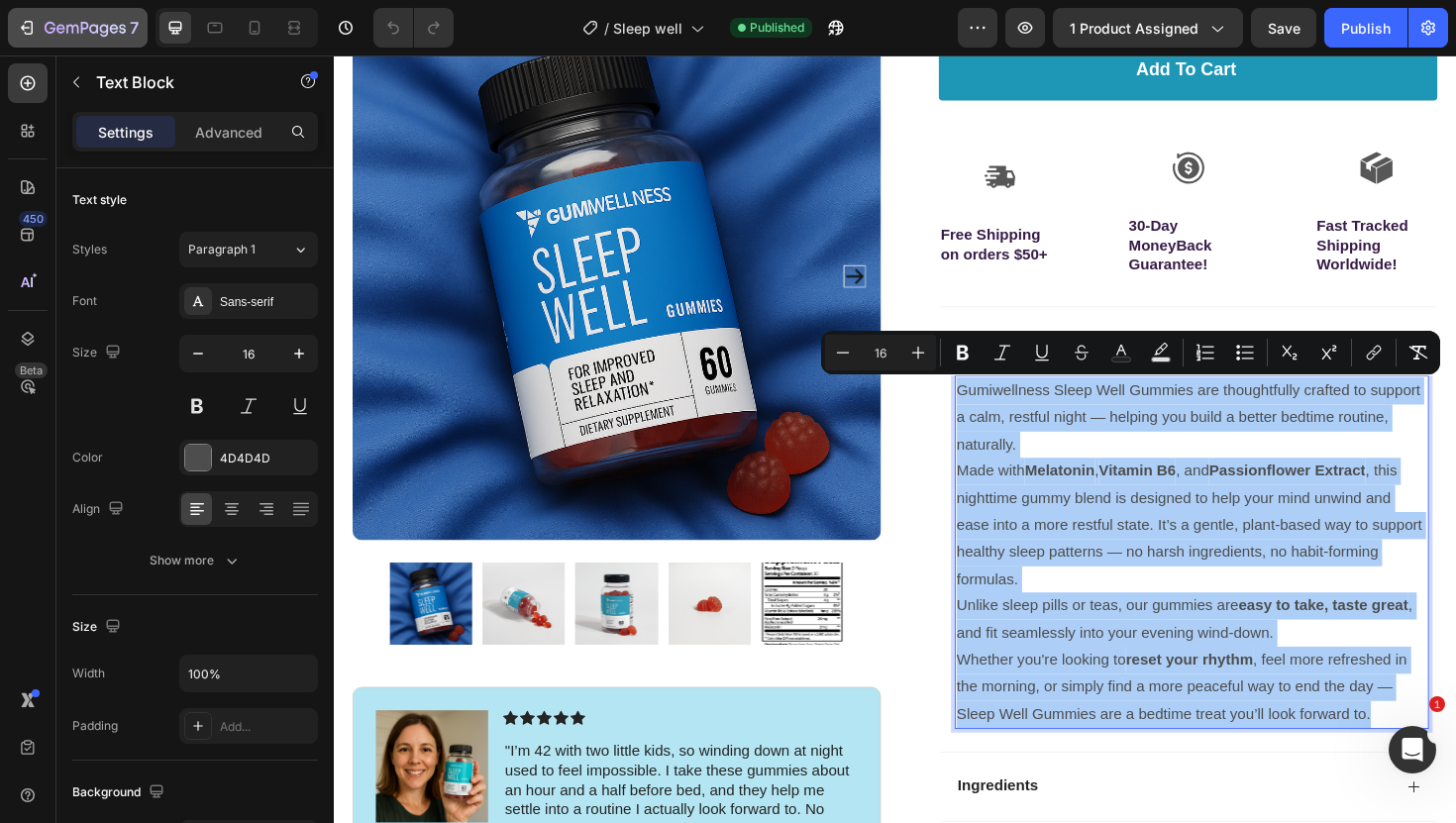 click on "7" 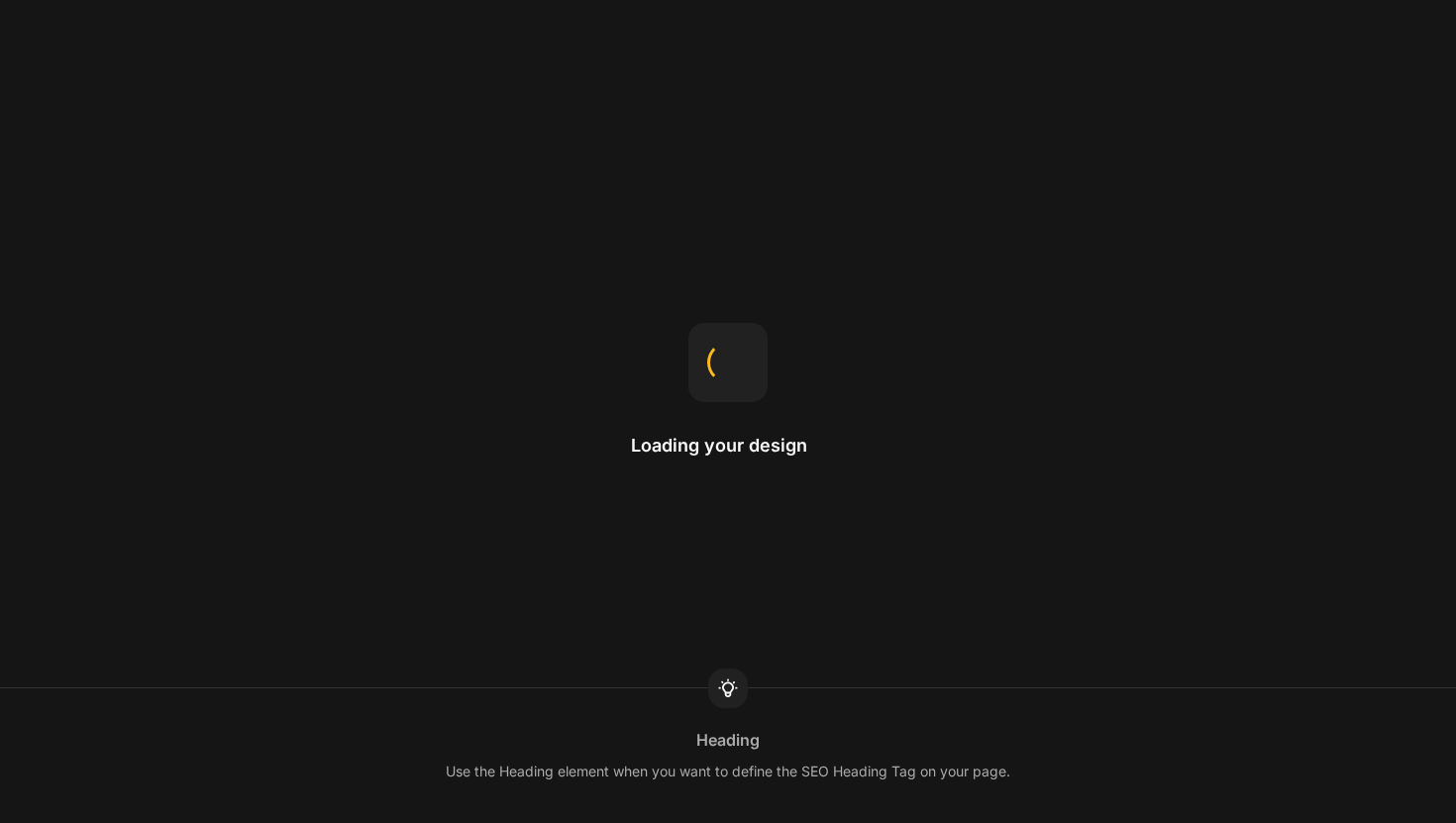 scroll, scrollTop: 0, scrollLeft: 0, axis: both 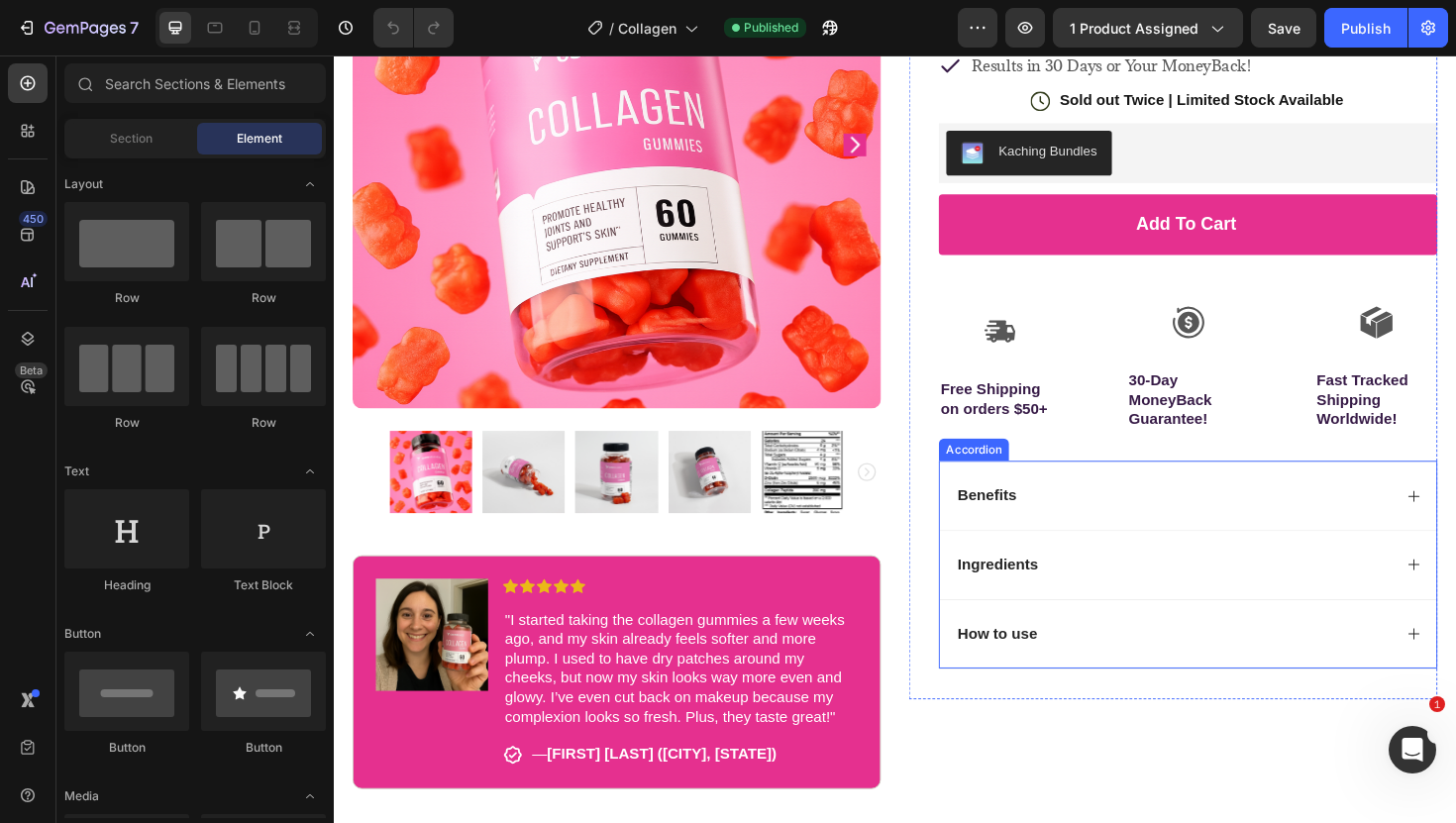 click on "Benefits" at bounding box center (1222, 522) 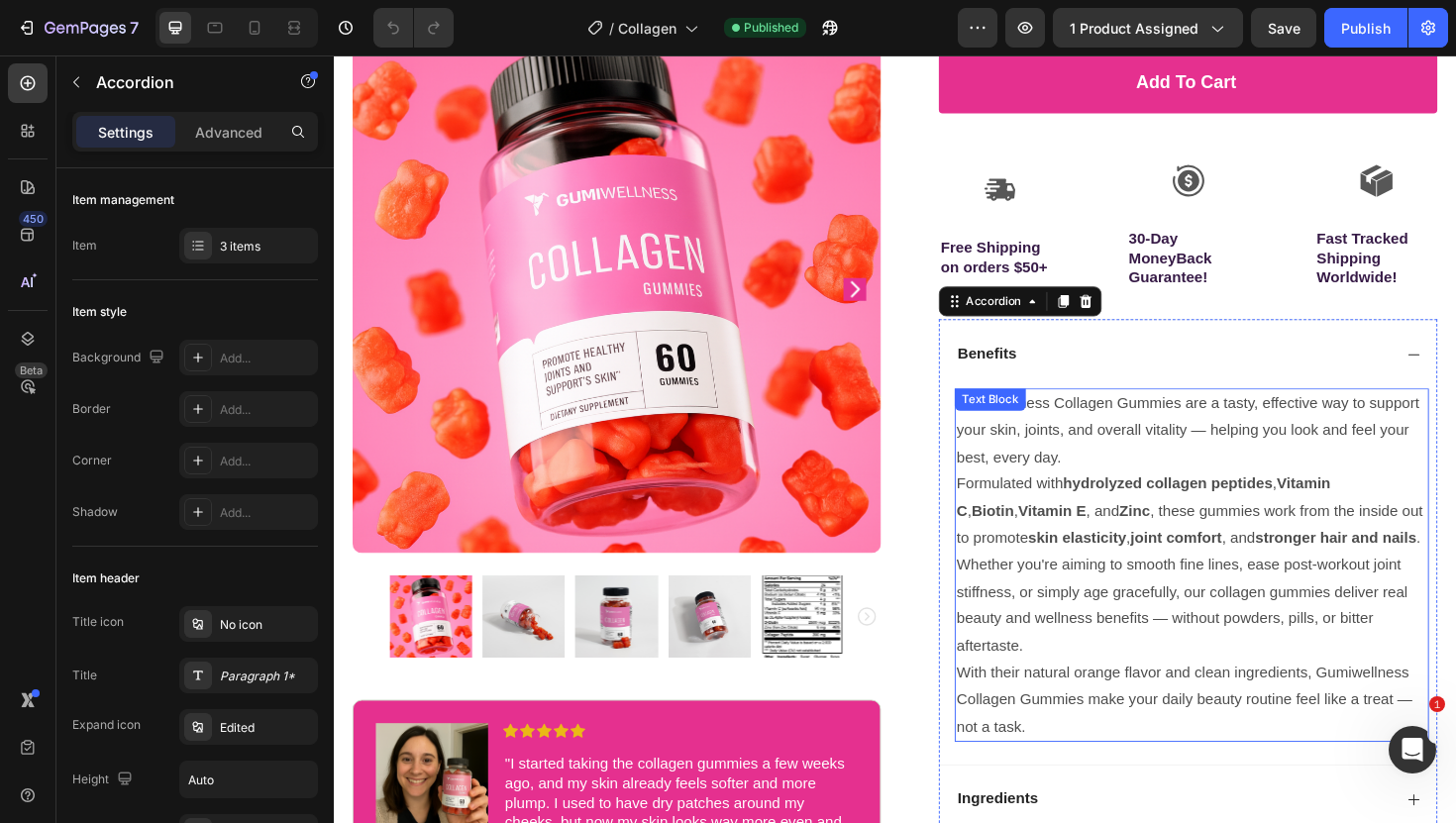 scroll, scrollTop: 463, scrollLeft: 0, axis: vertical 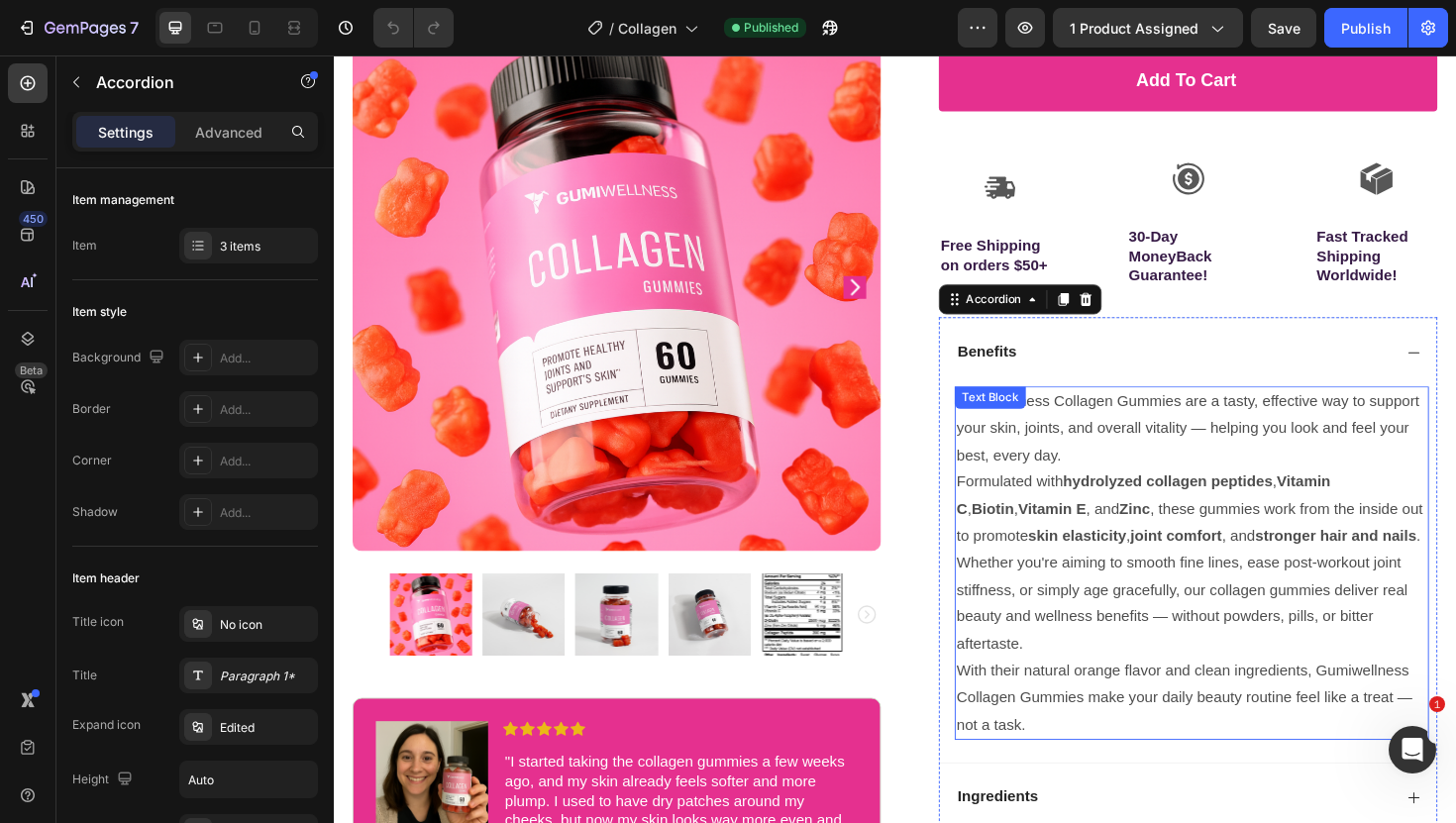 click on "With their natural orange flavor and clean ingredients, Gumiwellness Collagen Gummies make your daily beauty routine feel like a treat — not a task." at bounding box center [1242, 736] 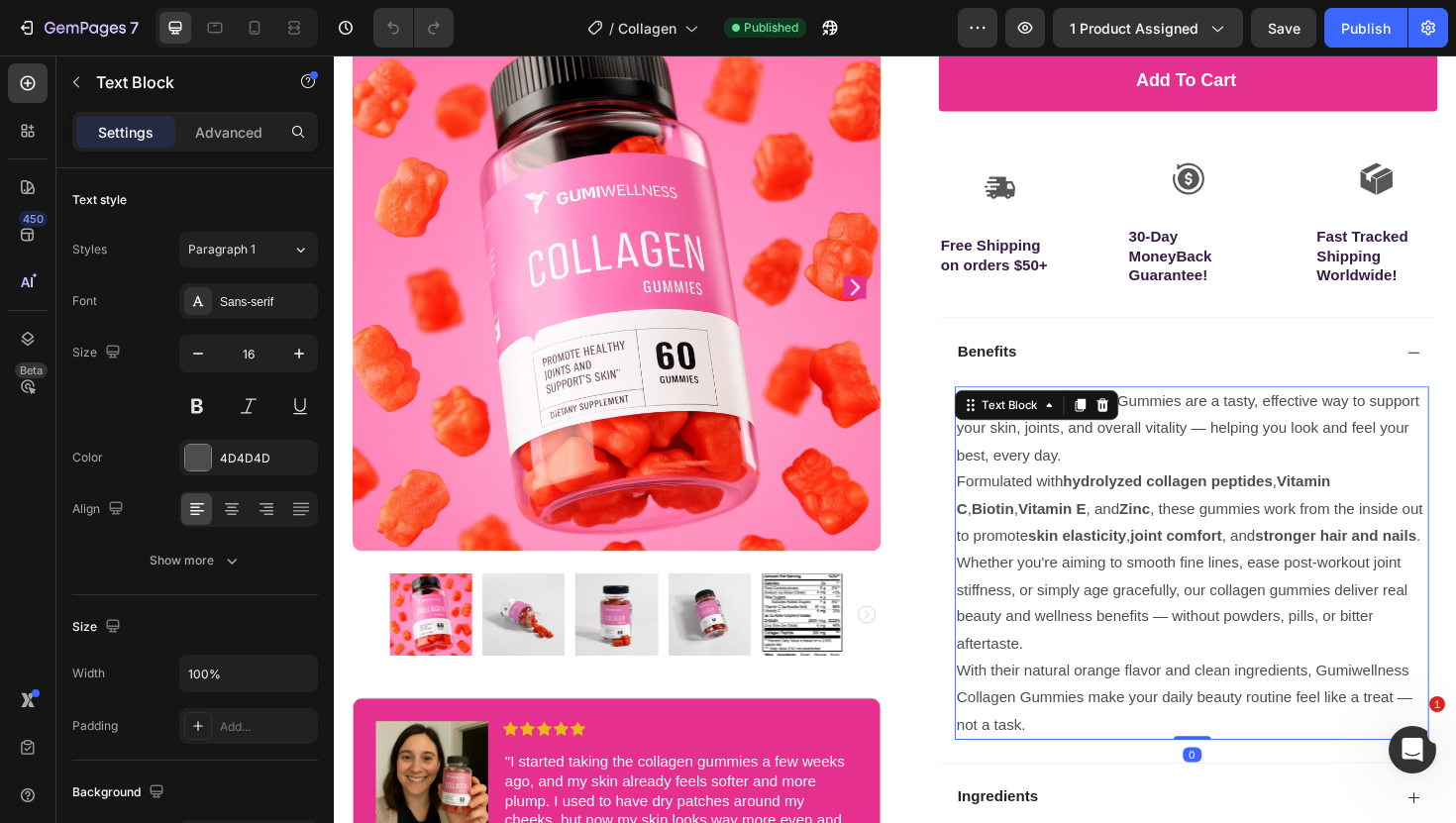 click on "With their natural orange flavor and clean ingredients, Gumiwellness Collagen Gummies make your daily beauty routine feel like a treat — not a task." at bounding box center [1242, 736] 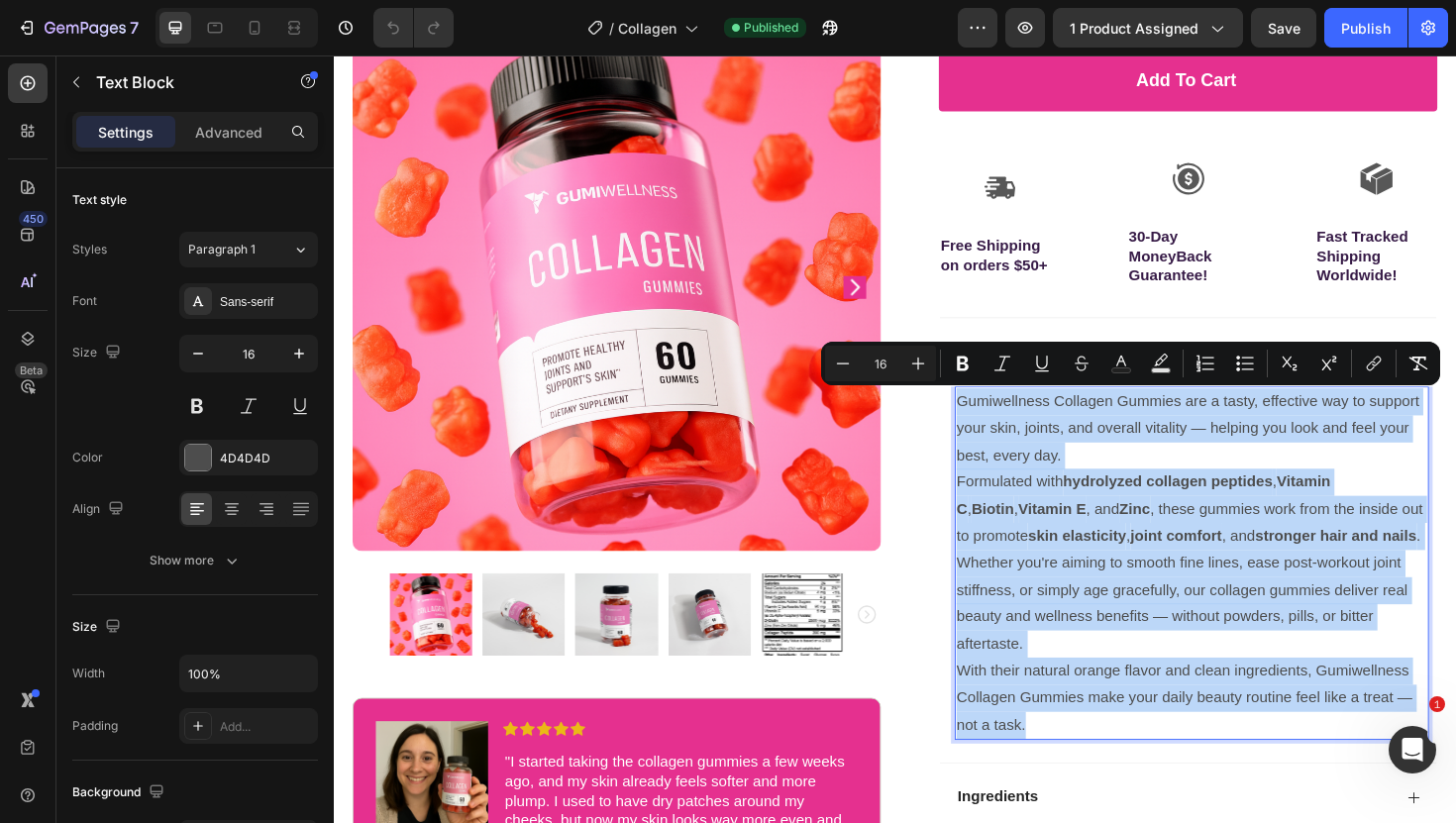 drag, startPoint x: 1078, startPoint y: 764, endPoint x: 991, endPoint y: 431, distance: 344.1773 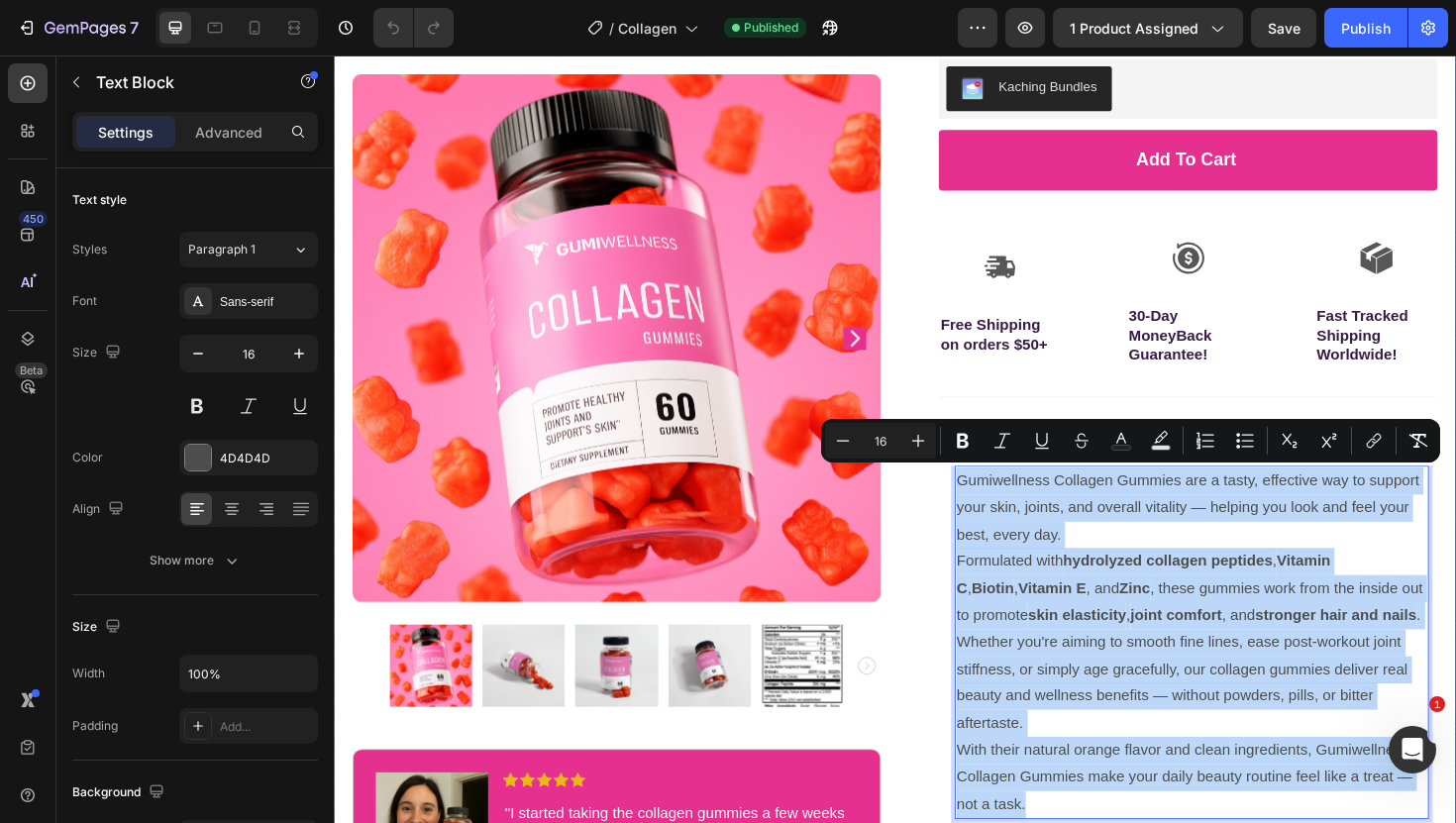 scroll, scrollTop: 354, scrollLeft: 0, axis: vertical 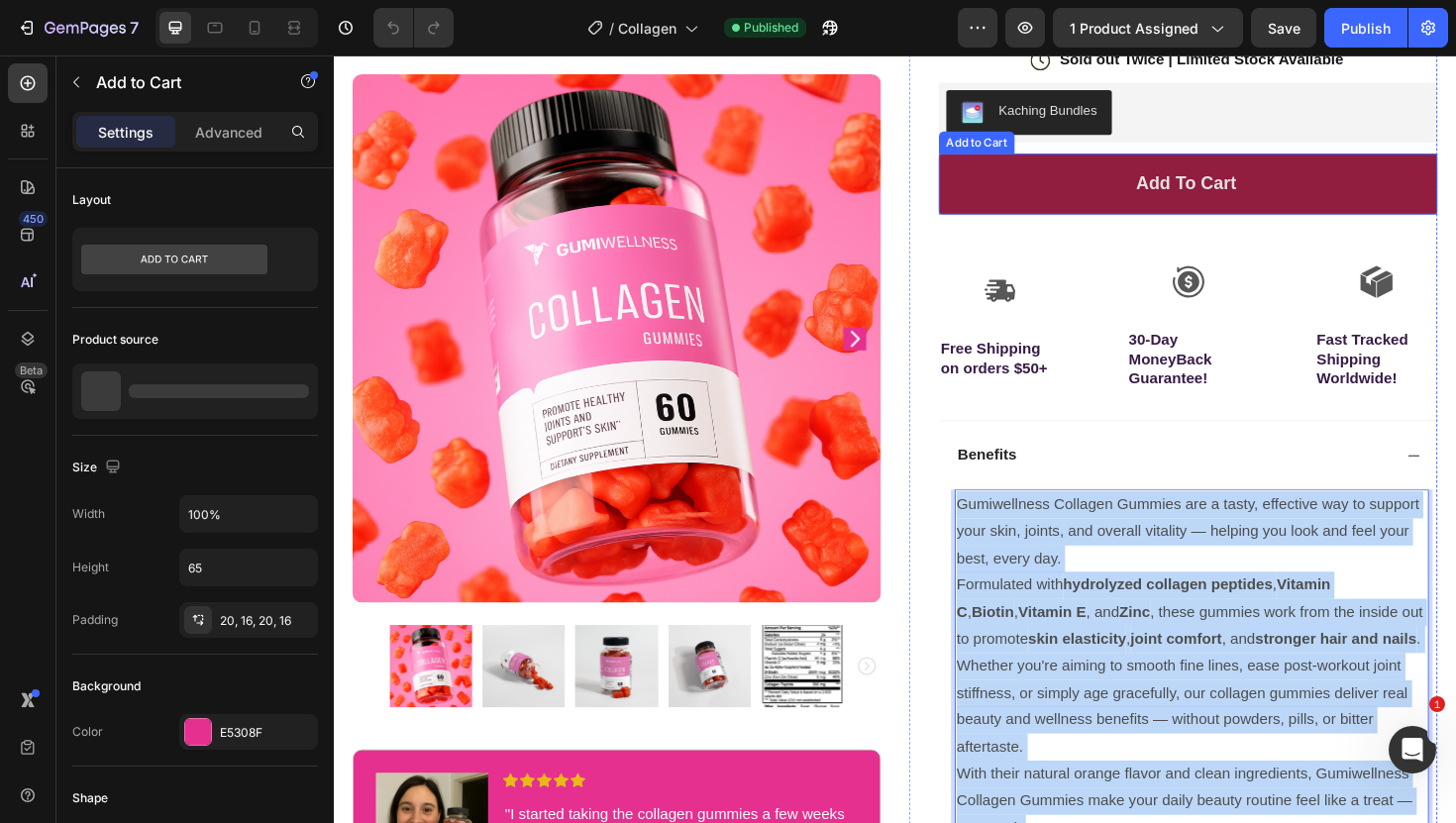 click on "Add to cart" at bounding box center [1238, 191] 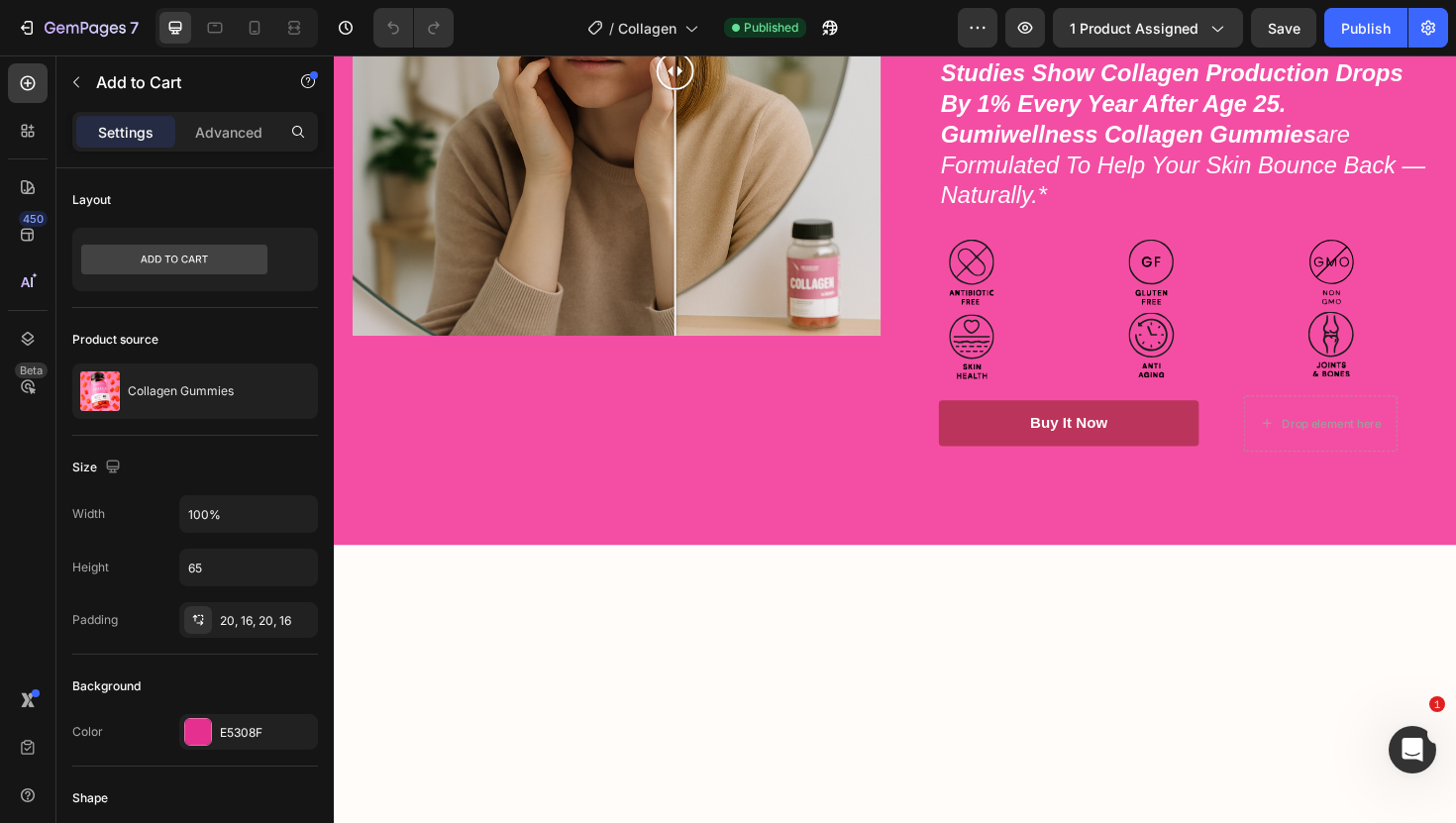 scroll, scrollTop: 1138, scrollLeft: 0, axis: vertical 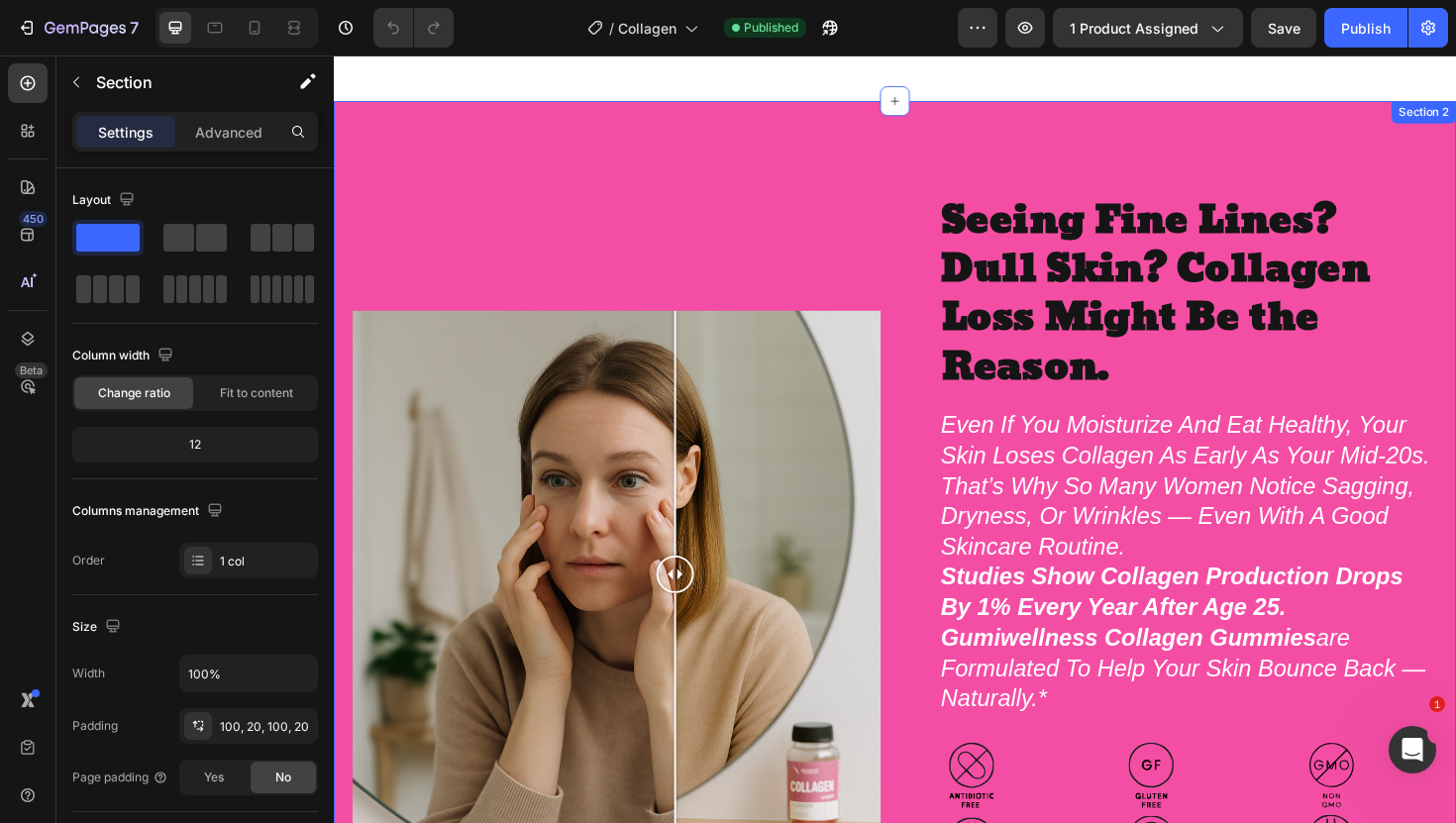 click on "Image Comparison Seeing Fine Lines? Dull Skin? Collagen Loss Might Be the Reason. Heading even if you moisturize and eat healthy, your skin loses collagen as early as your mid-20s. that’s why so many women notice sagging, dryness, or wrinkles — even with a good skincare routine. studies show collagen production drops by 1% every year after age 25. gumiwellness collagen gummies  are formulated to help your skin bounce back — naturally.* Text Block
Icon
Icon
Icon
Icon
Icon
Icon Row
Icon
Icon
Icon
Icon
Icon
Icon Row Buy It Now Button
Drop element here Row Row Row Section 2" at bounding box center (928, 605) 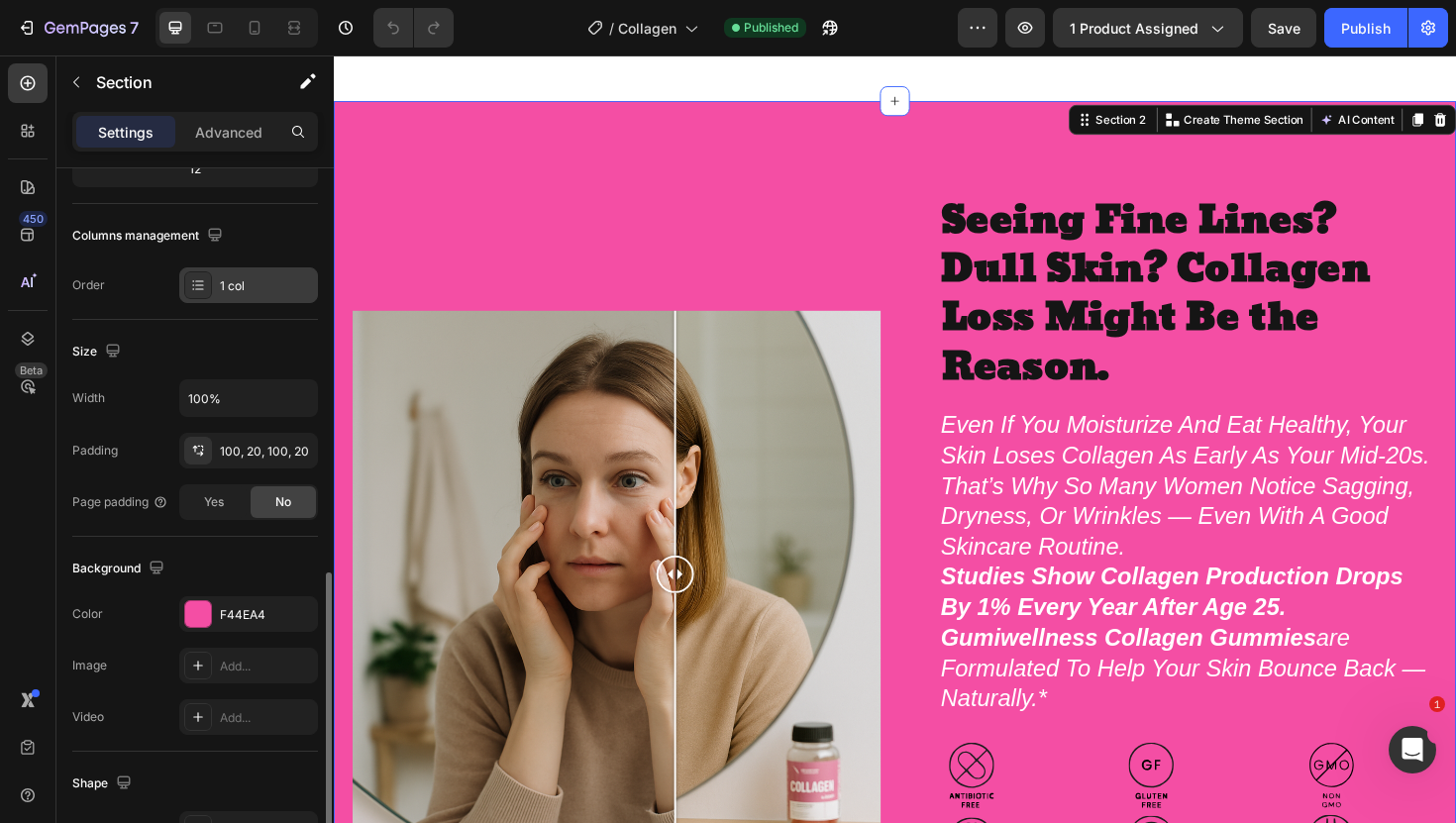 scroll, scrollTop: 497, scrollLeft: 0, axis: vertical 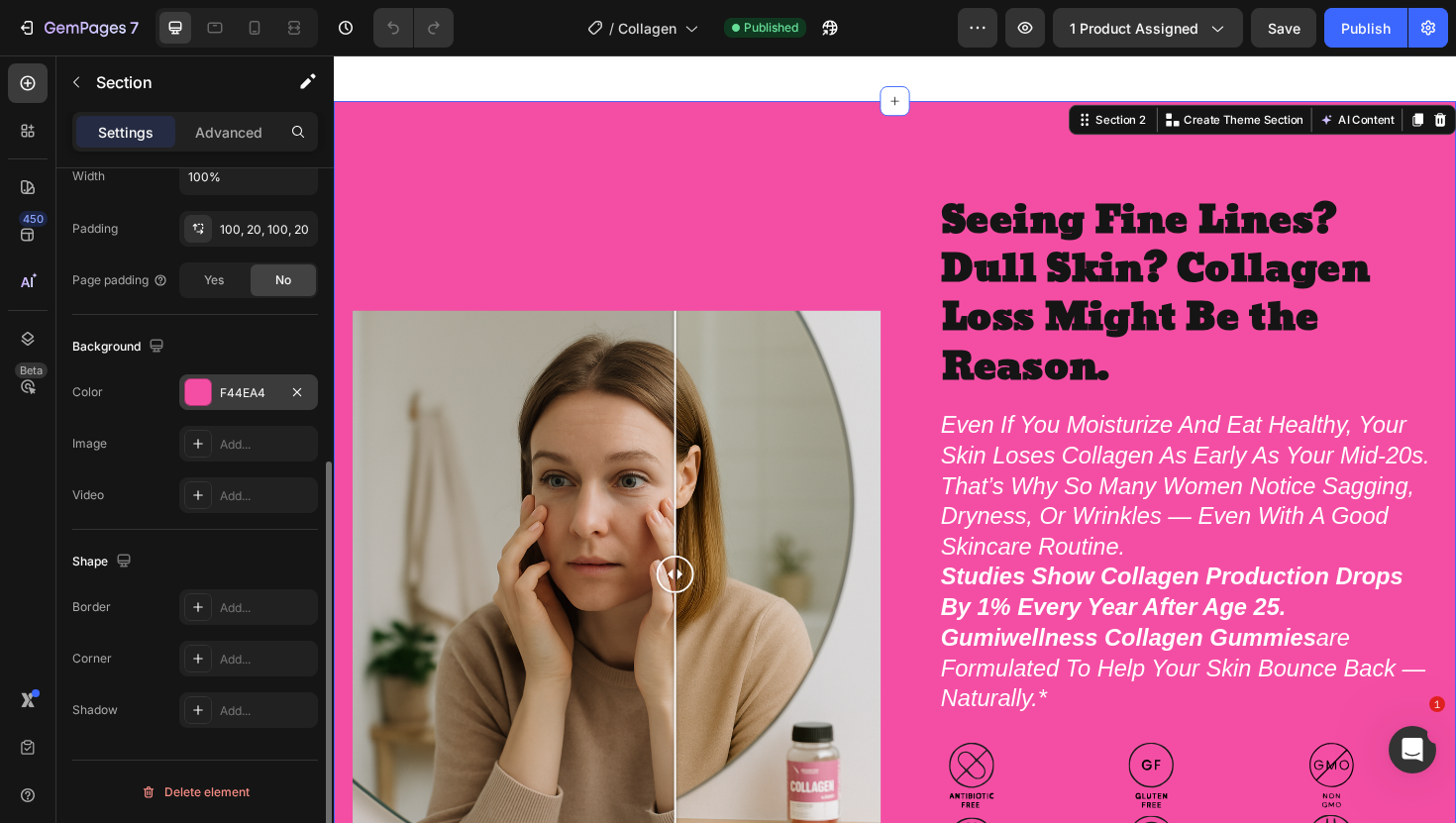 click on "F44EA4" at bounding box center [249, 393] 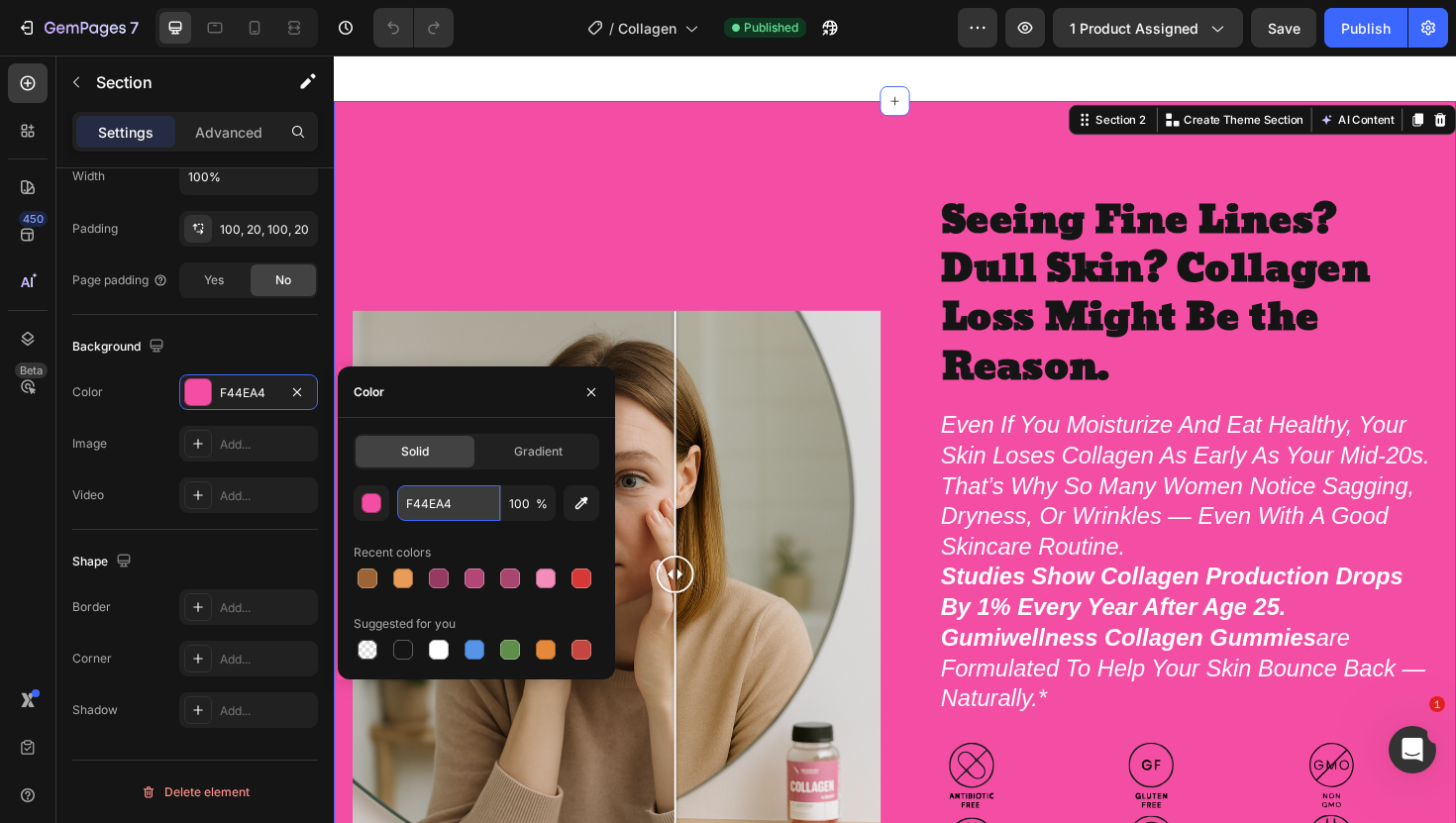 click on "F44EA4" at bounding box center [449, 503] 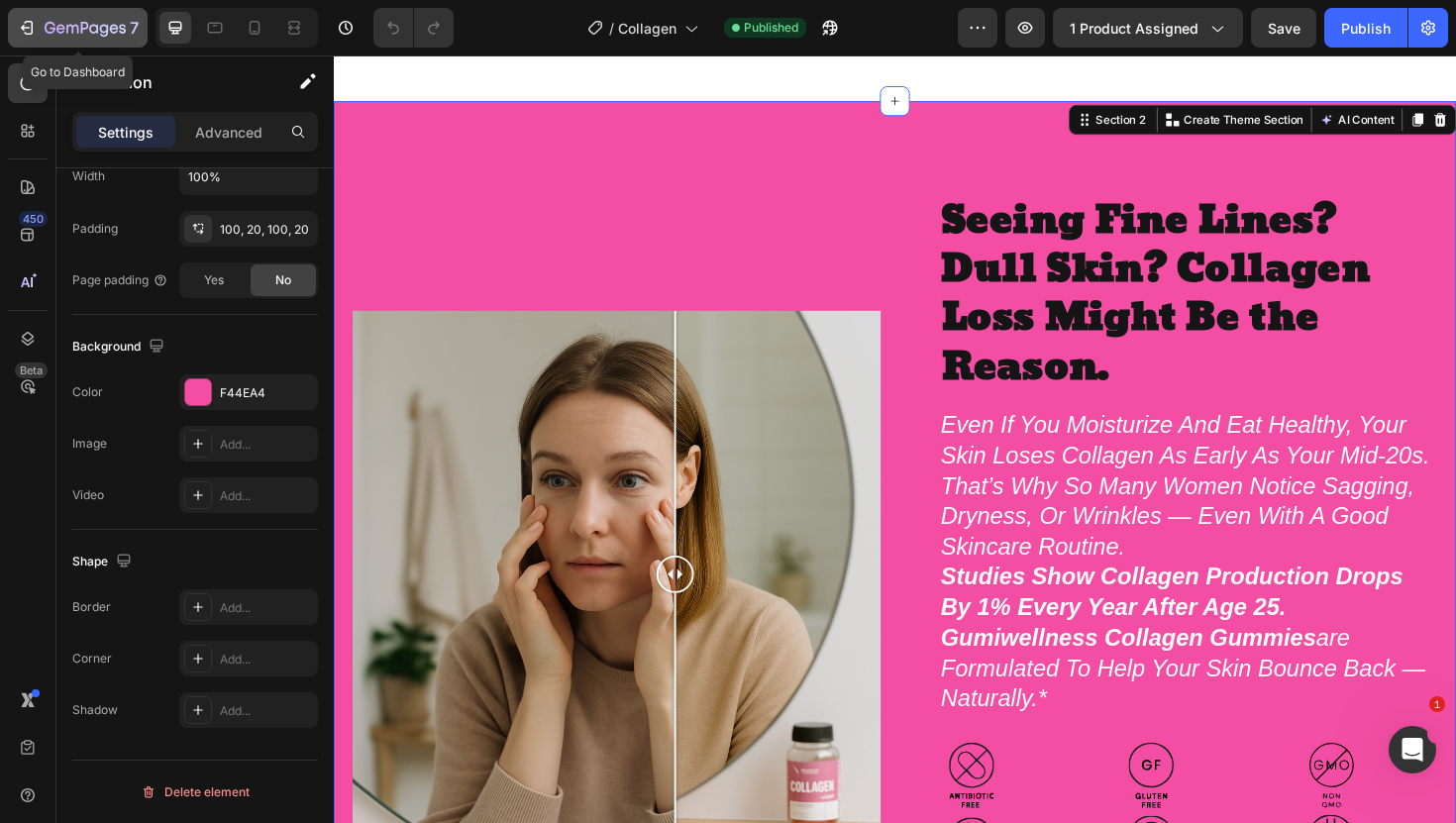 click 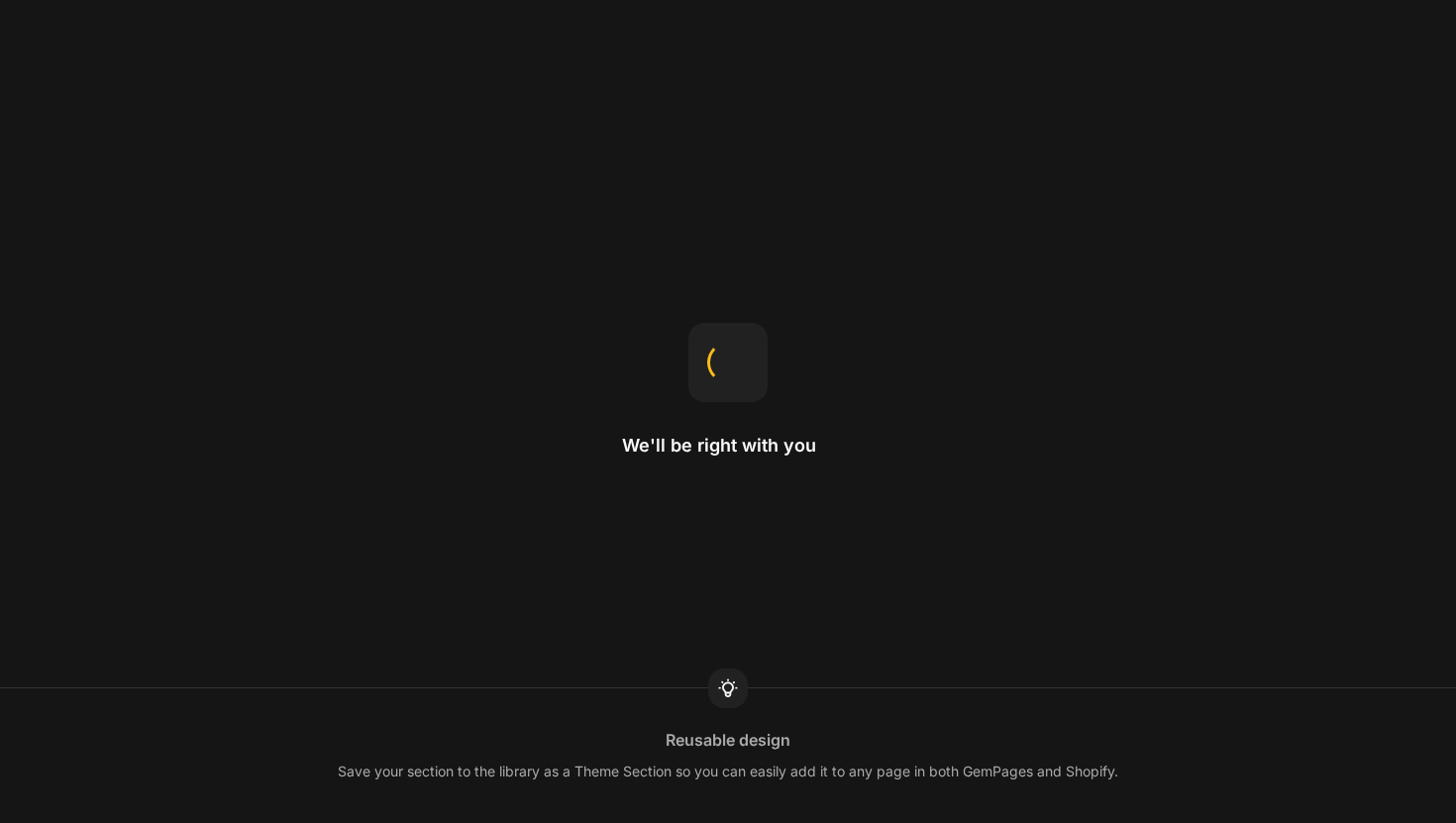 scroll, scrollTop: 0, scrollLeft: 0, axis: both 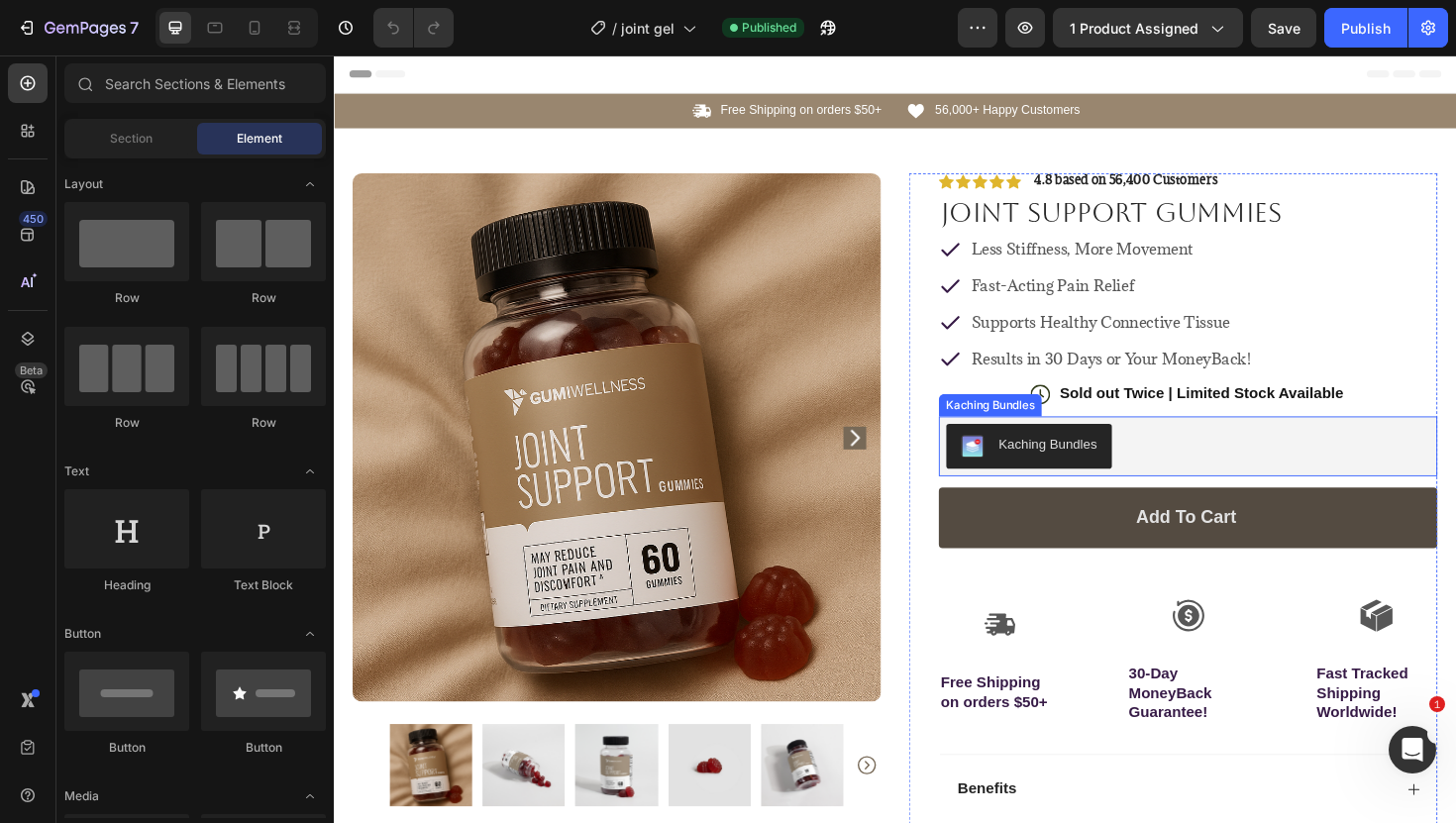 click on "Add to cart" at bounding box center [1238, 545] 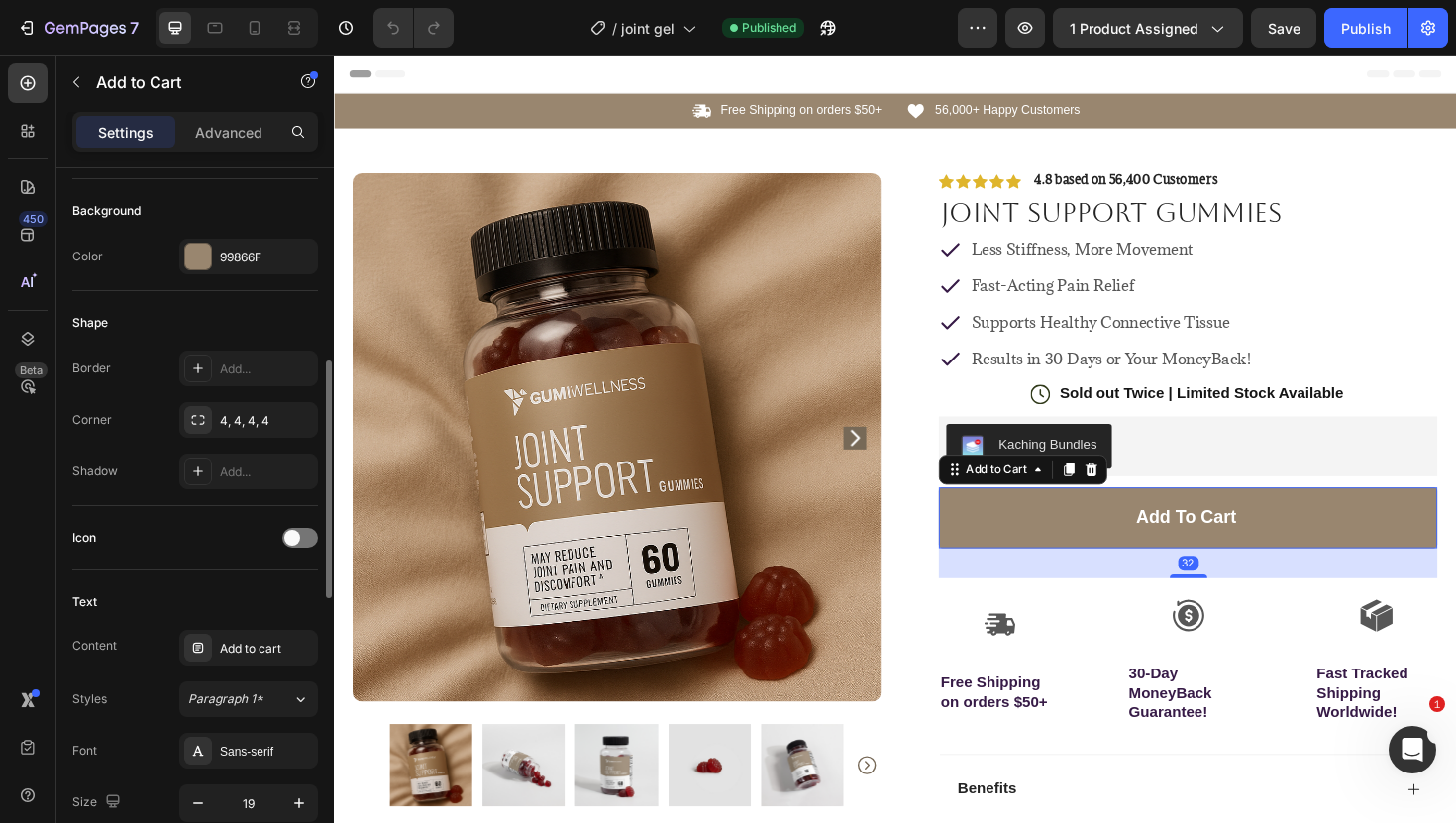 scroll, scrollTop: 473, scrollLeft: 0, axis: vertical 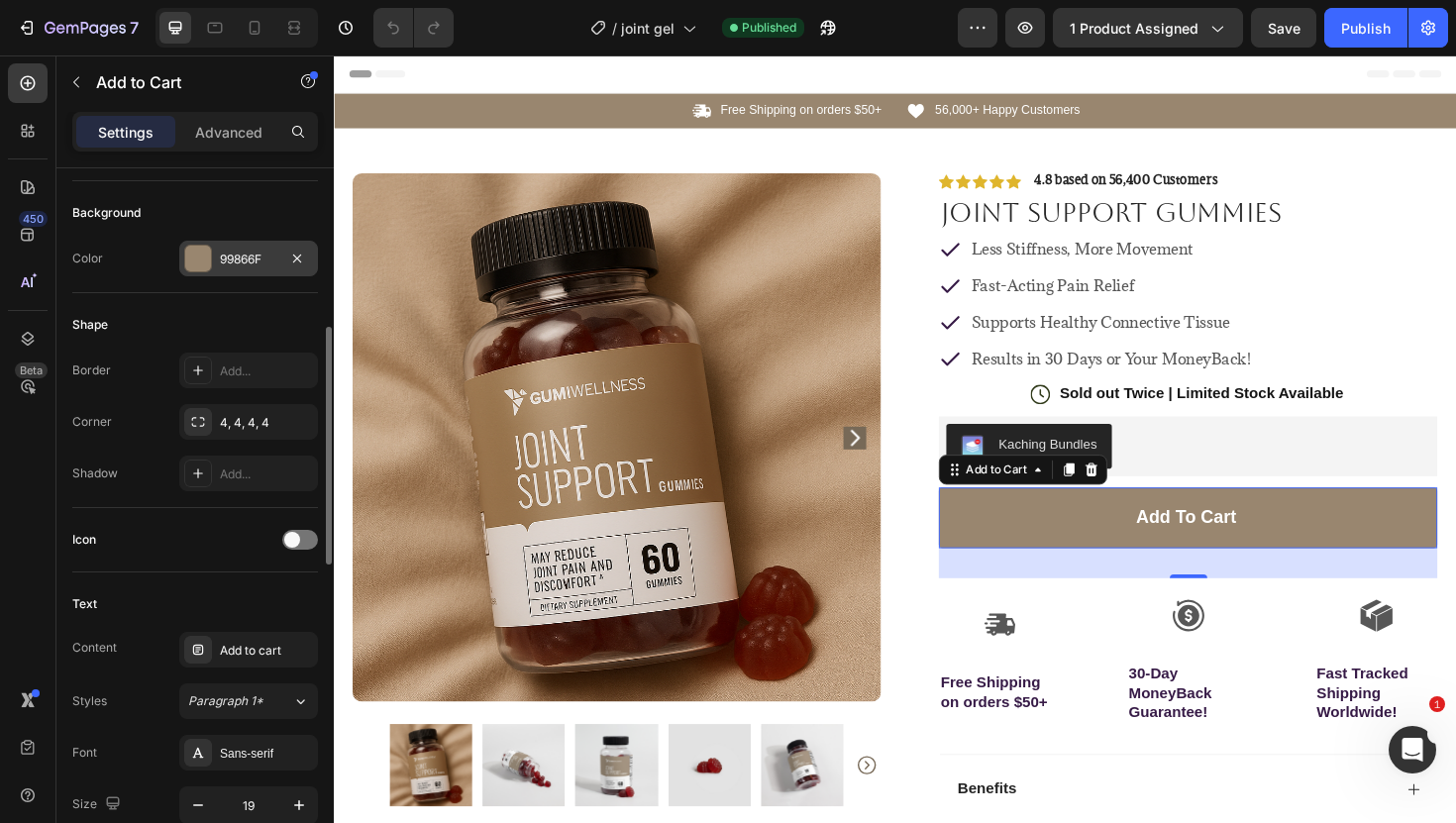 click on "99866F" at bounding box center (249, 258) 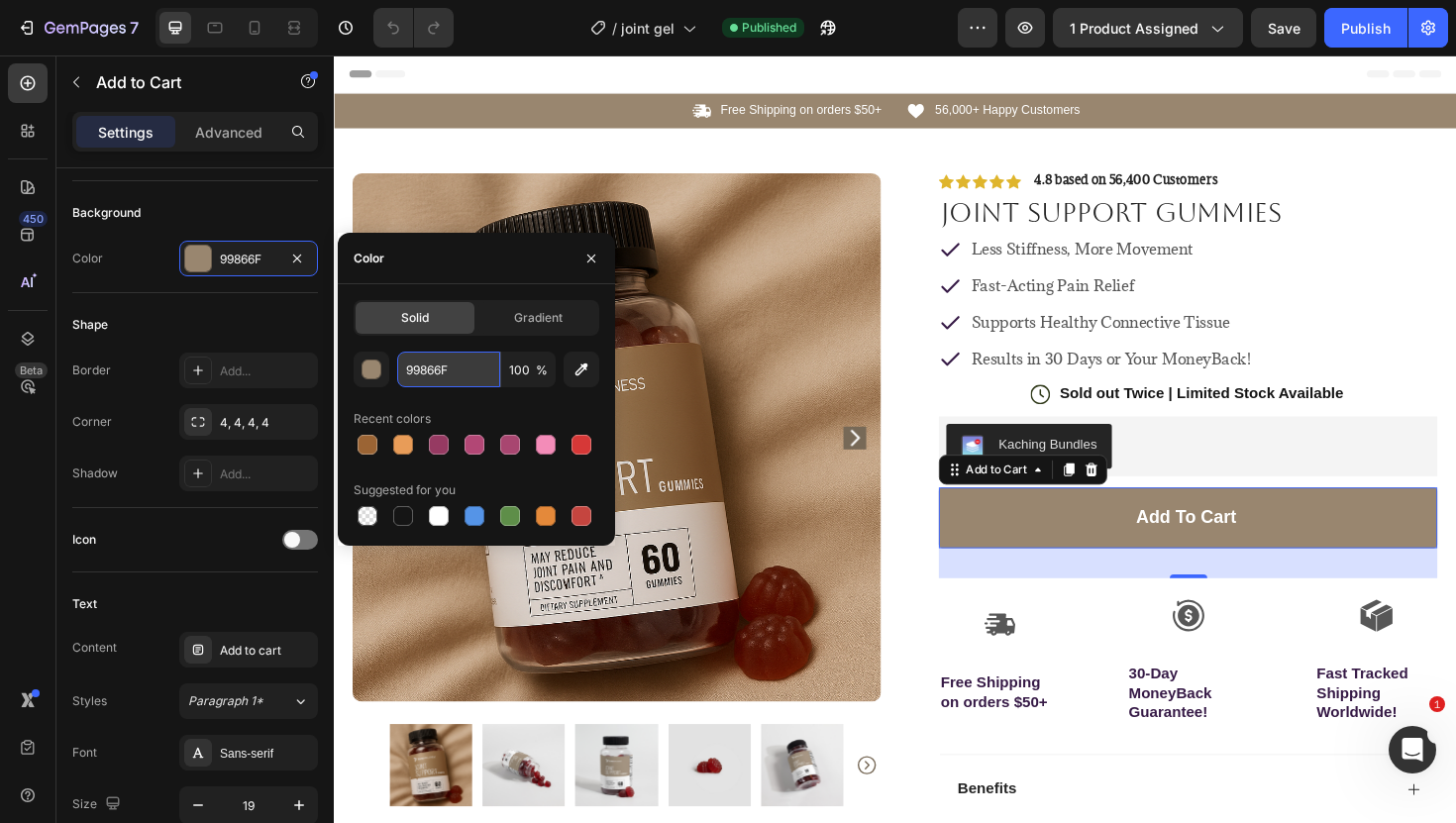 click on "99866F" at bounding box center [449, 369] 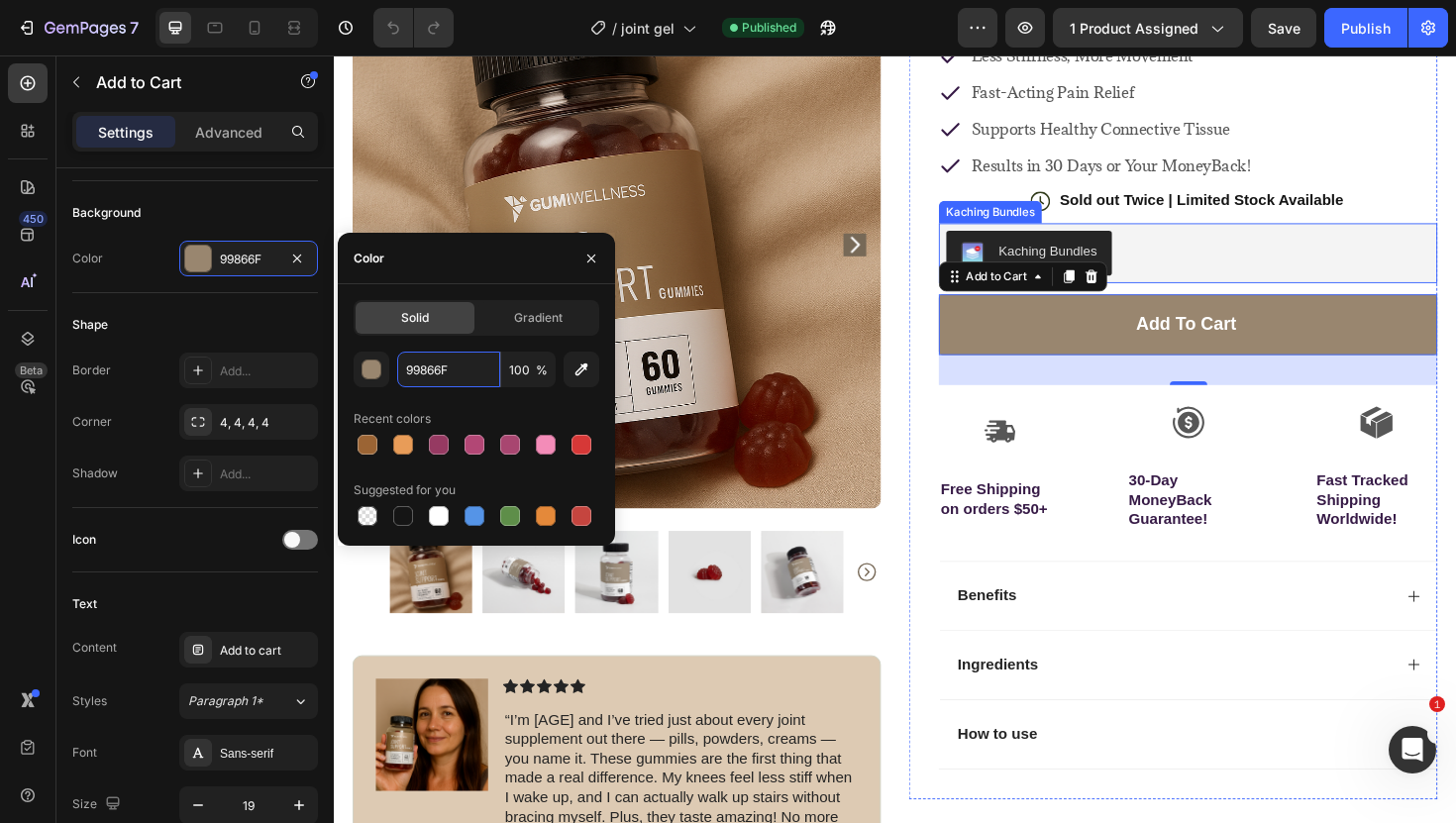 scroll, scrollTop: 224, scrollLeft: 0, axis: vertical 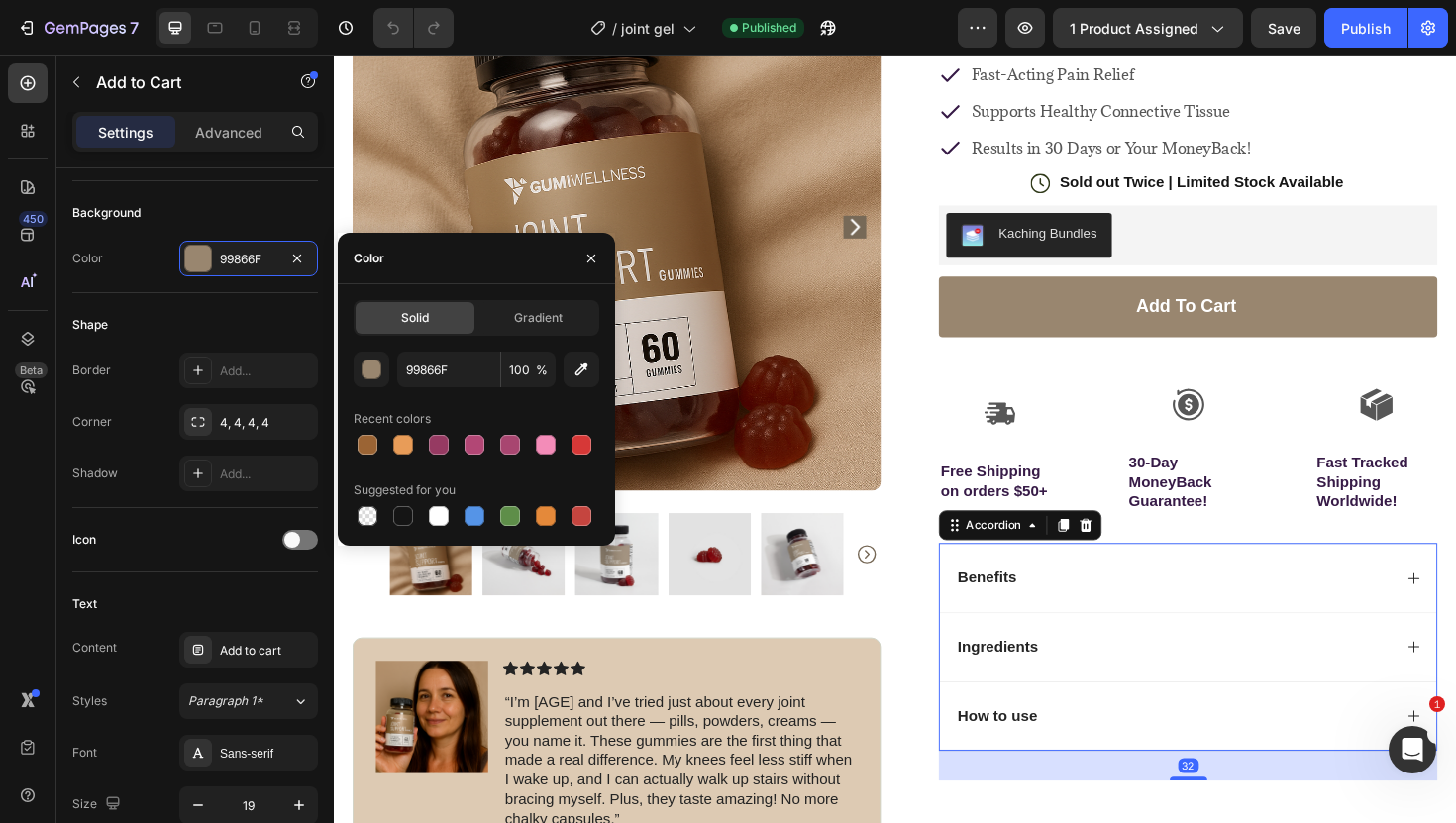 click on "Benefits" at bounding box center (1025, 608) 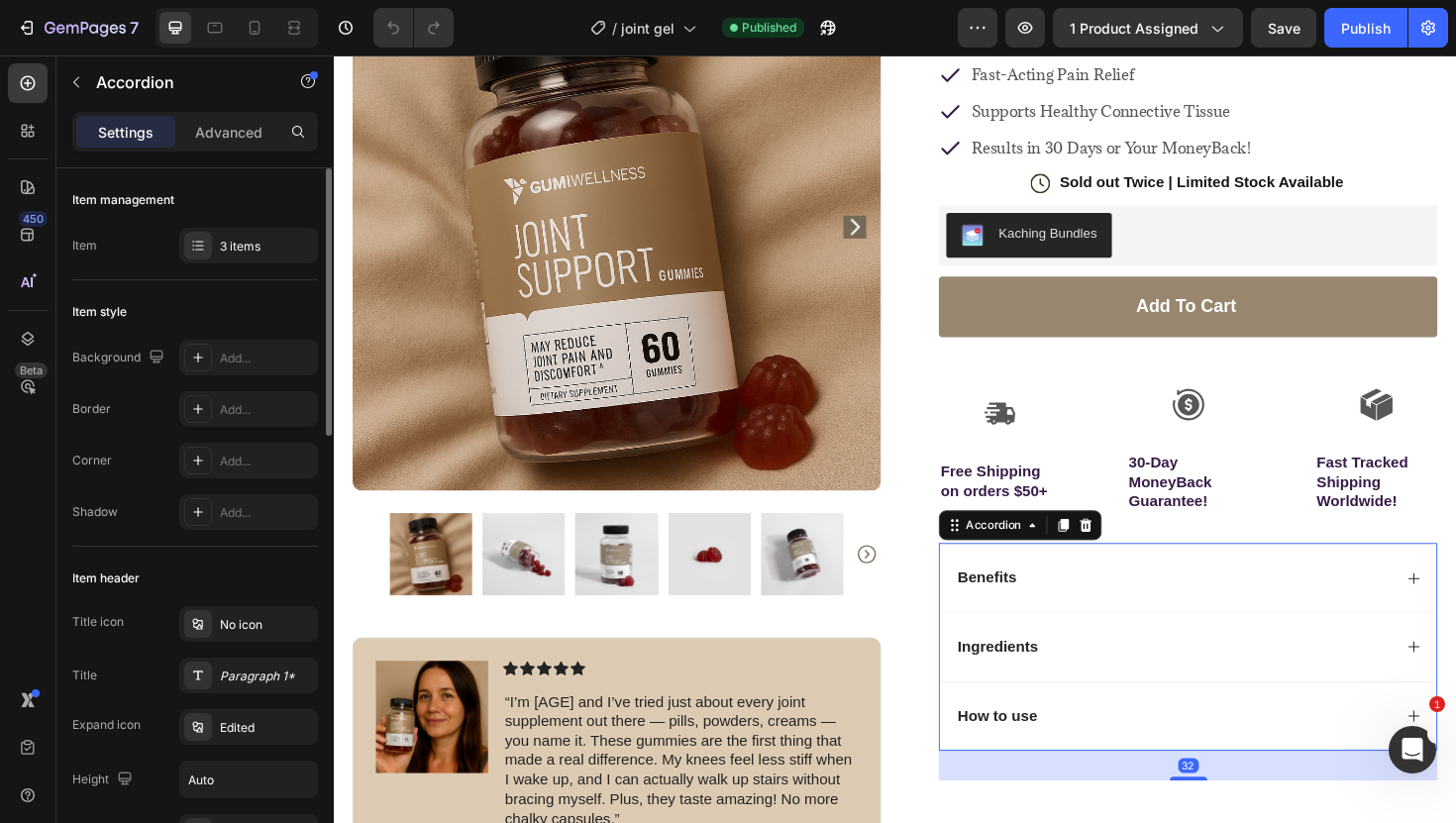 click on "Benefits" at bounding box center [1222, 608] 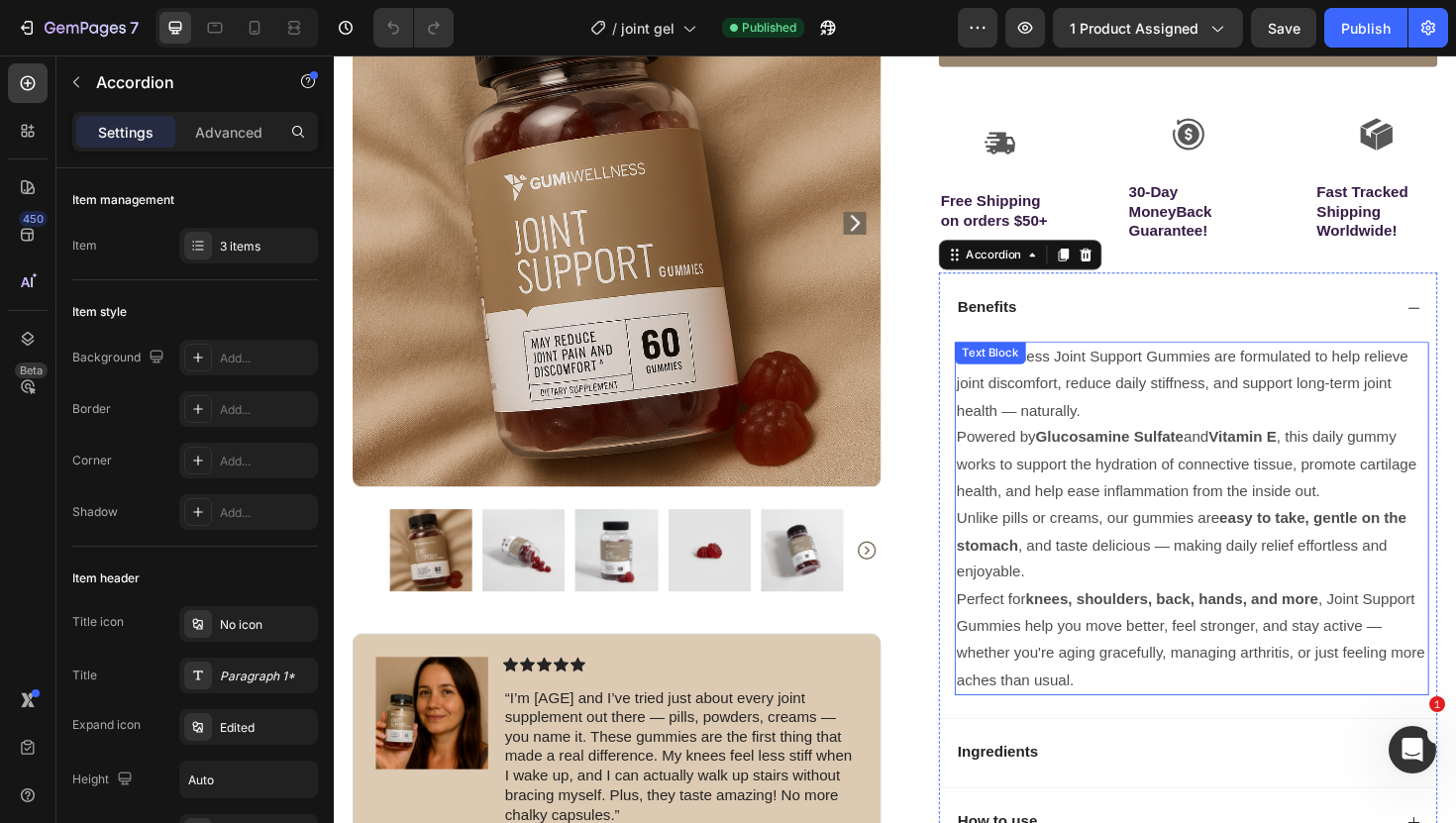 scroll, scrollTop: 512, scrollLeft: 0, axis: vertical 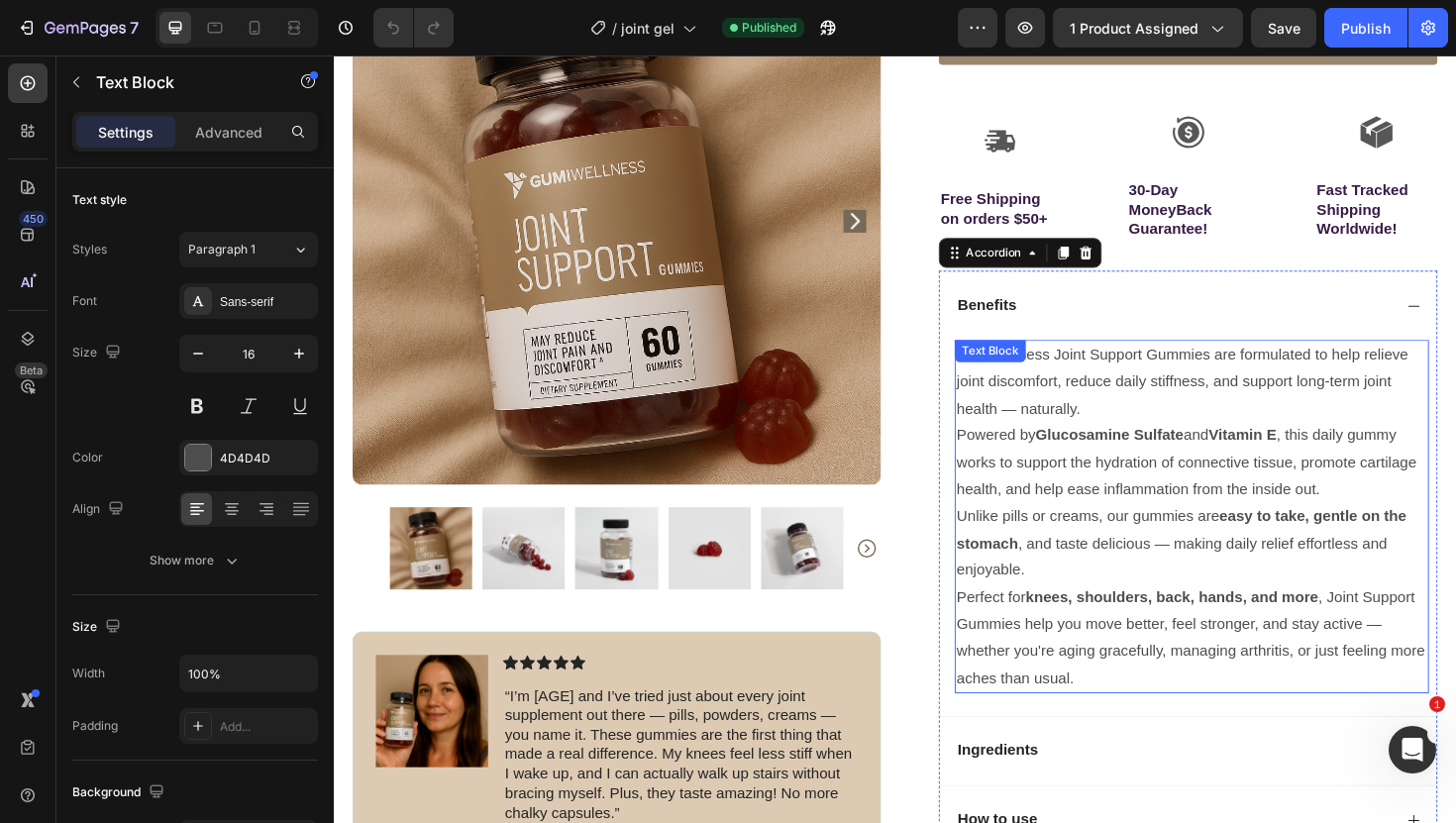 click on "Perfect for knees, shoulders, back, hands, and more , Joint Support Gummies help you move better, feel stronger, and stay active — whether you're aging gracefully, managing arthritis, or just feeling more aches than usual." at bounding box center (1242, 671) 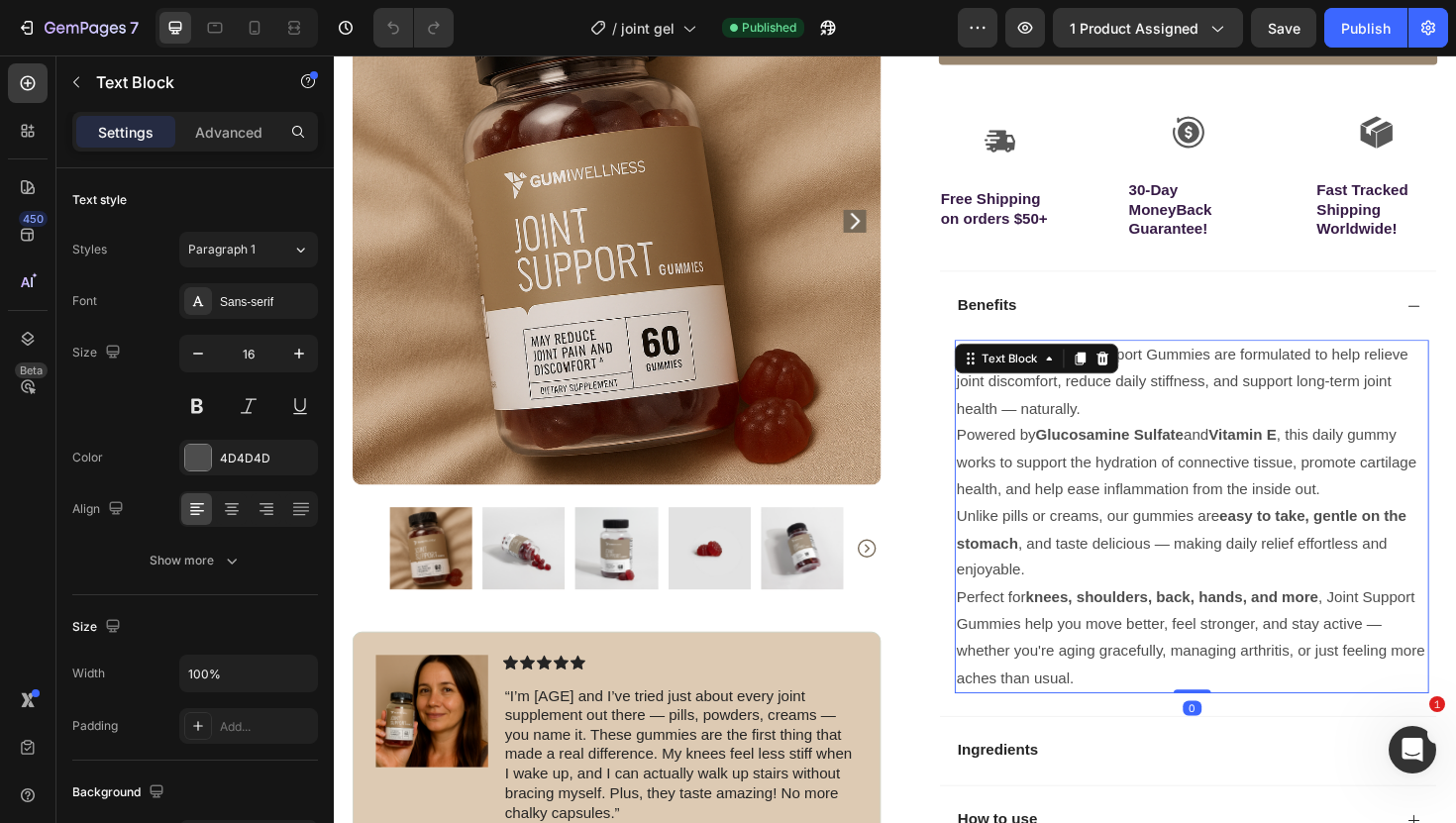 click on "Perfect for knees, shoulders, back, hands, and more , Joint Support Gummies help you move better, feel stronger, and stay active — whether you're aging gracefully, managing arthritis, or just feeling more aches than usual." at bounding box center [1242, 671] 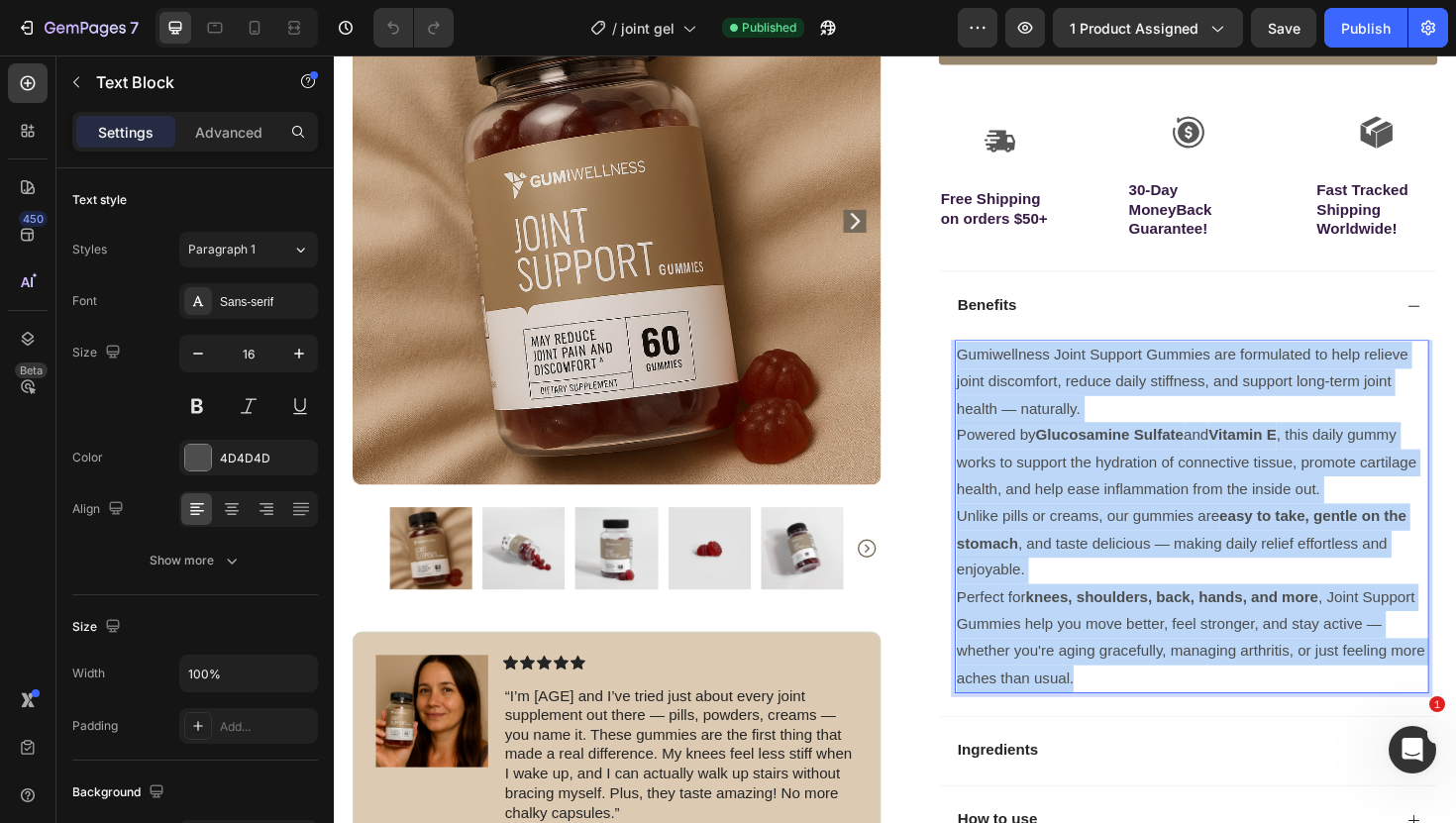 drag, startPoint x: 1137, startPoint y: 712, endPoint x: 996, endPoint y: 376, distance: 364.38578 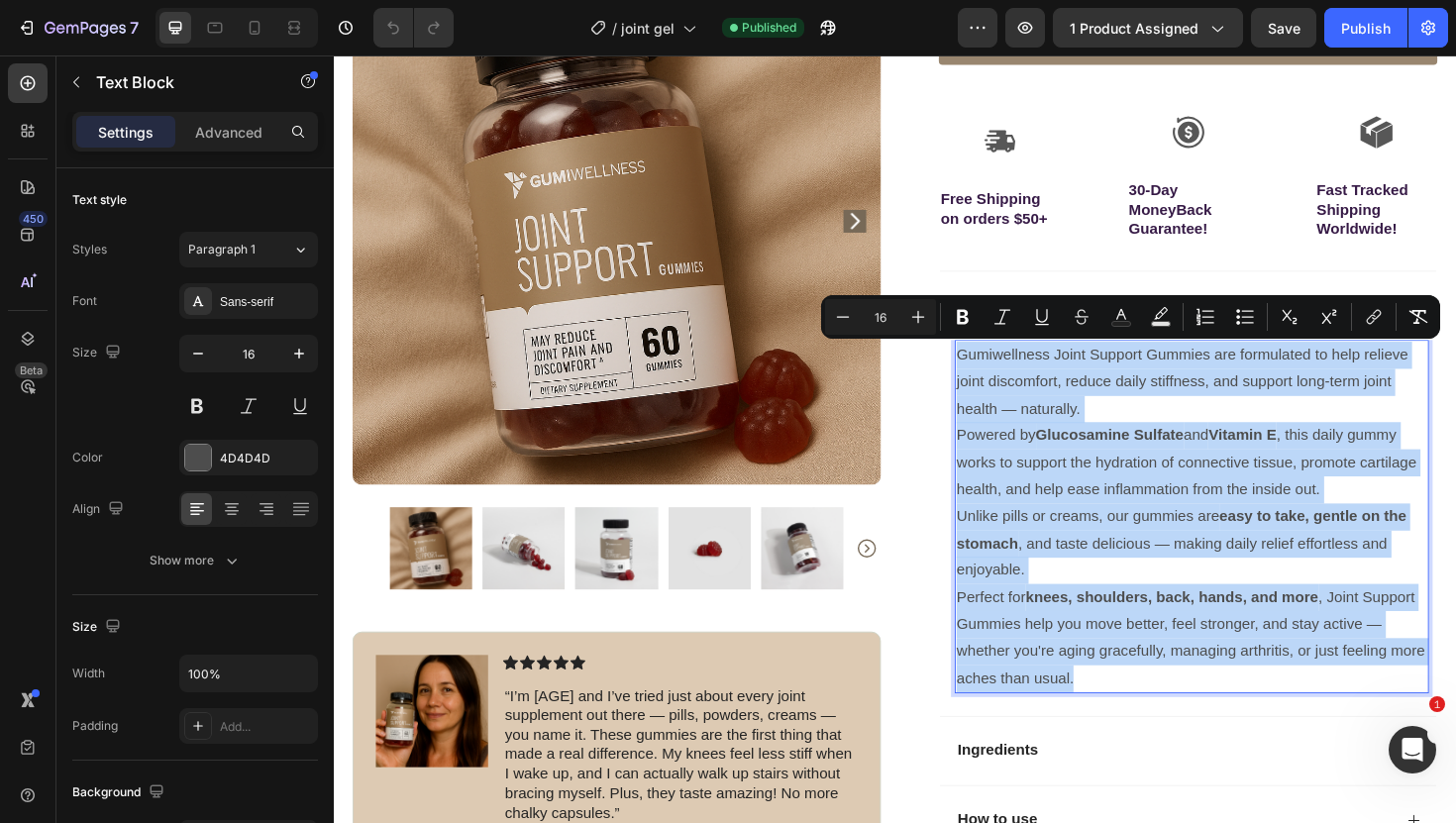 copy on ", and taste delicious — making daily relief effortless and enjoyable. Perfect for knees, shoulders, back, hands, and more , Joint Support Gummies help you move better, feel stronger, and stay active — whether you're aging gracefully, managing arthritis, or just feeling more aches than usual." 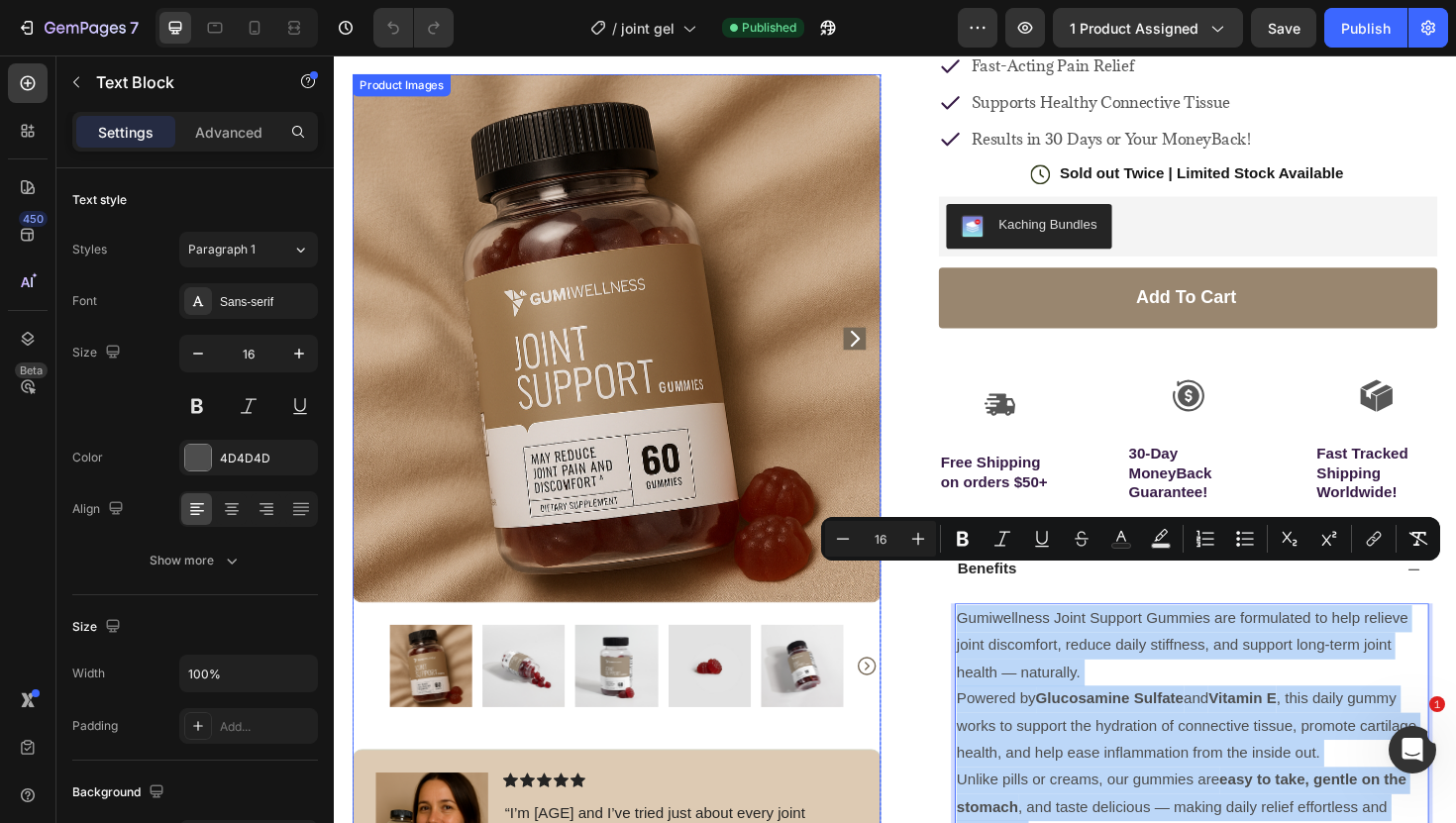 scroll, scrollTop: 185, scrollLeft: 0, axis: vertical 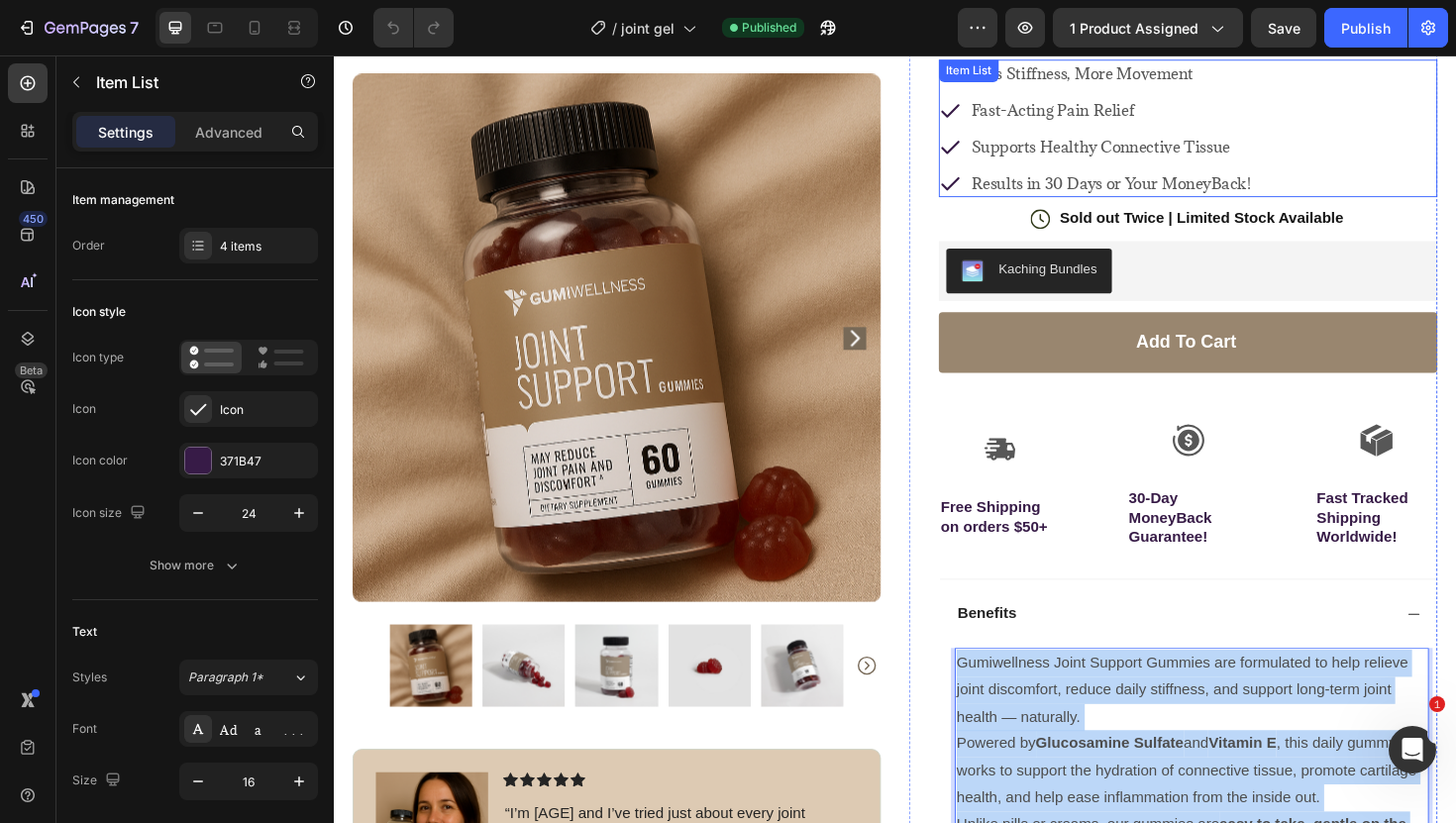 click on "Supports Healthy Connective Tissue" at bounding box center (1157, 153) 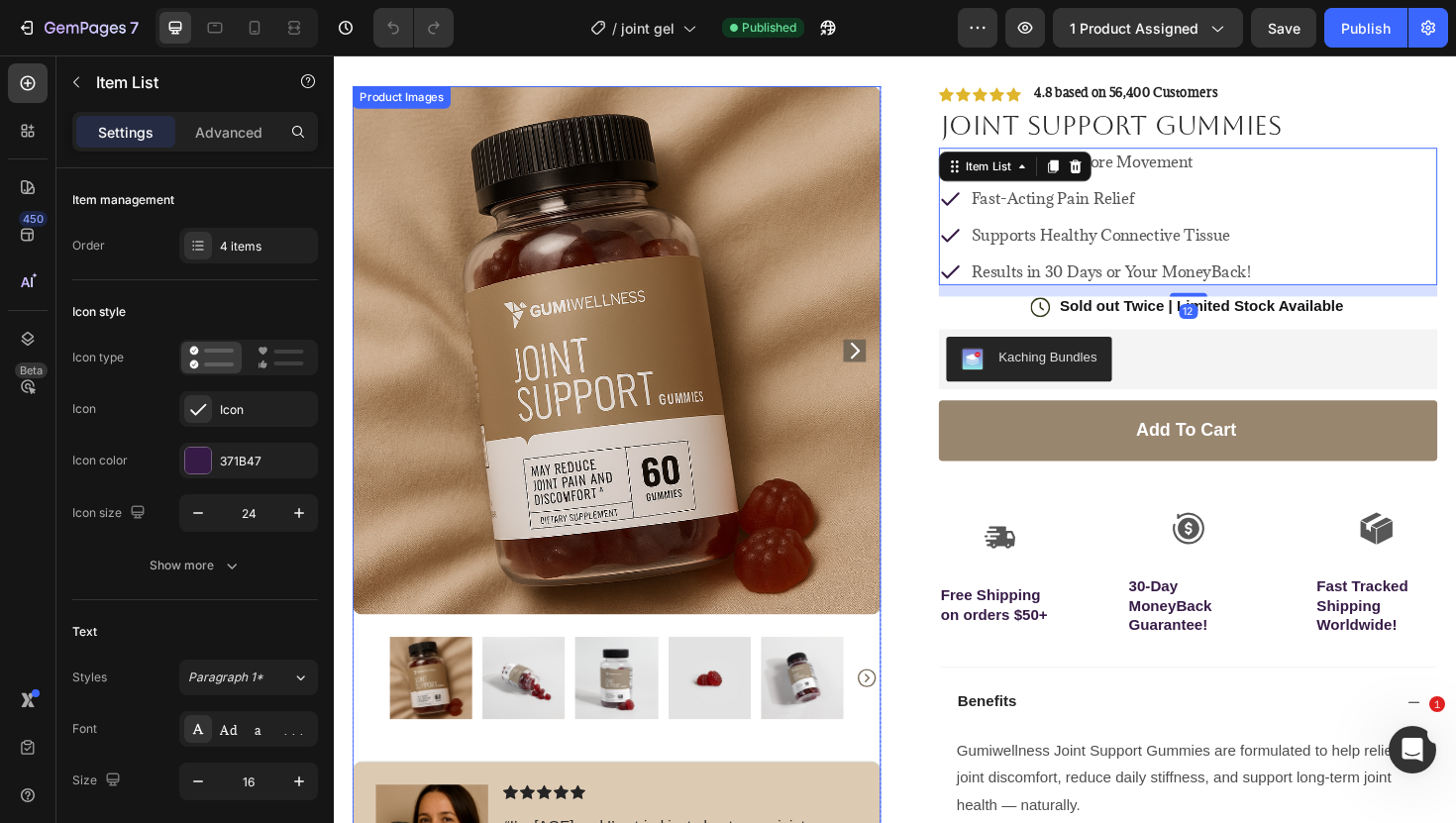 scroll, scrollTop: 77, scrollLeft: 0, axis: vertical 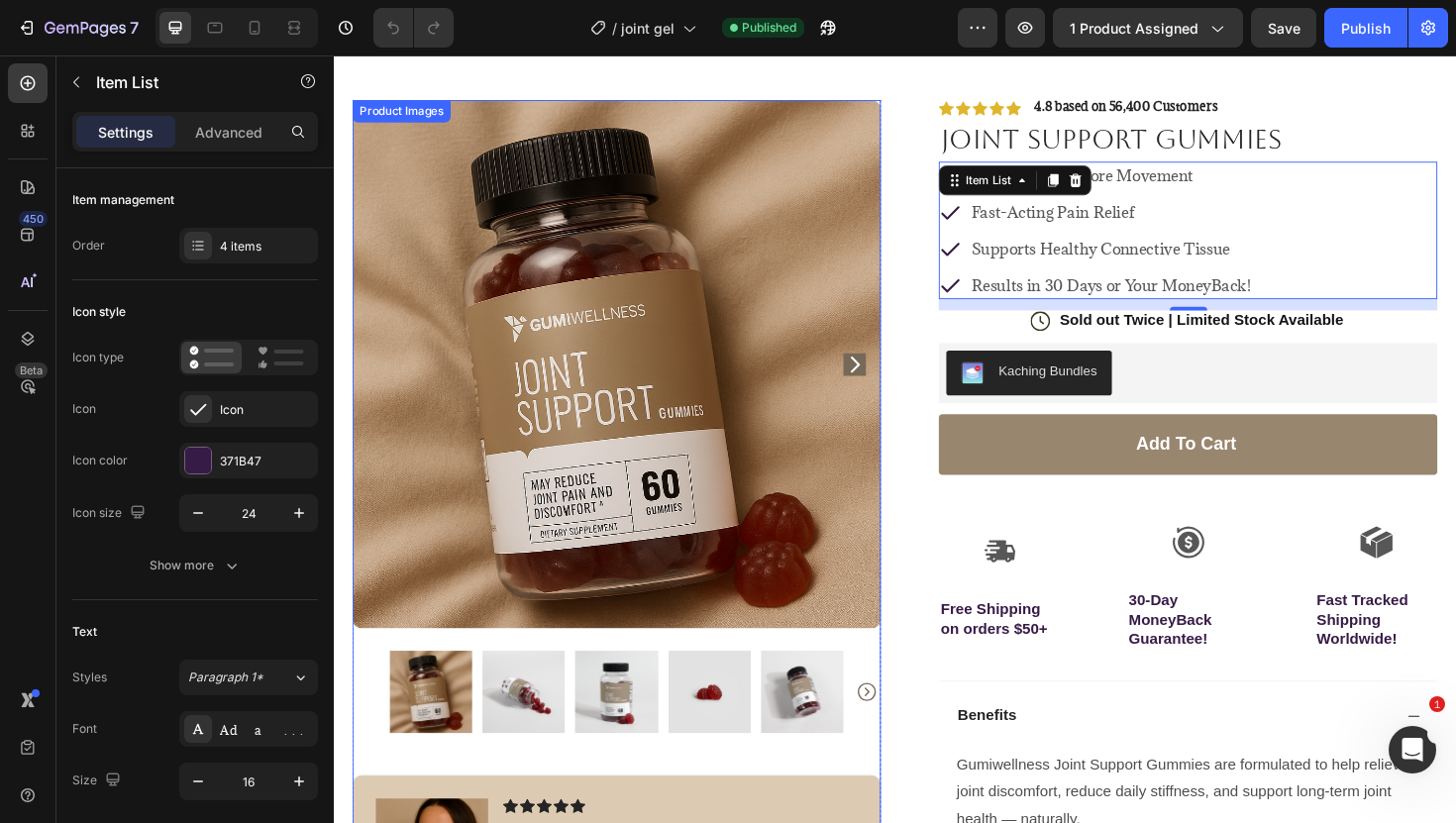 click at bounding box center (633, 382) 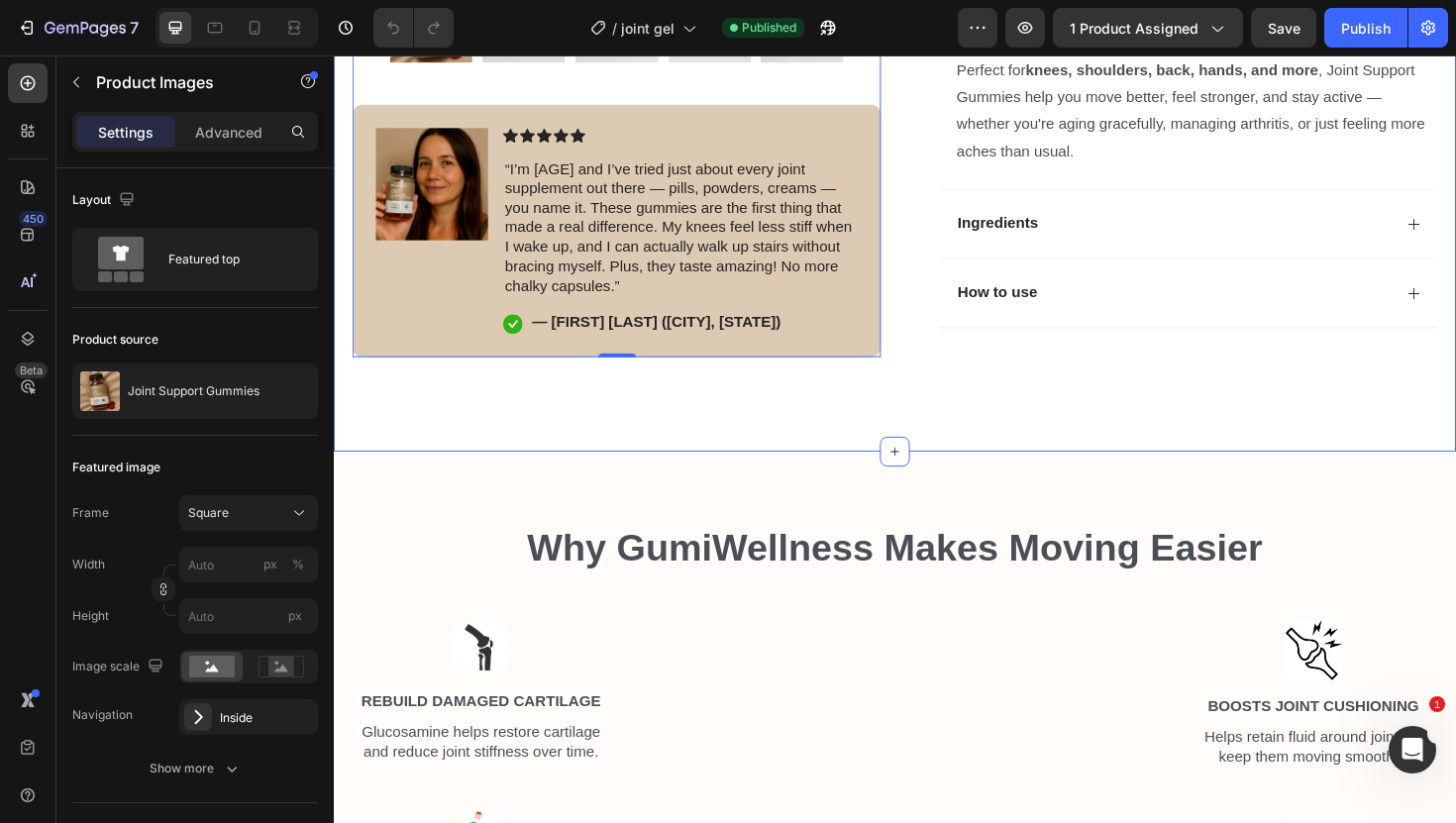 scroll, scrollTop: 613, scrollLeft: 0, axis: vertical 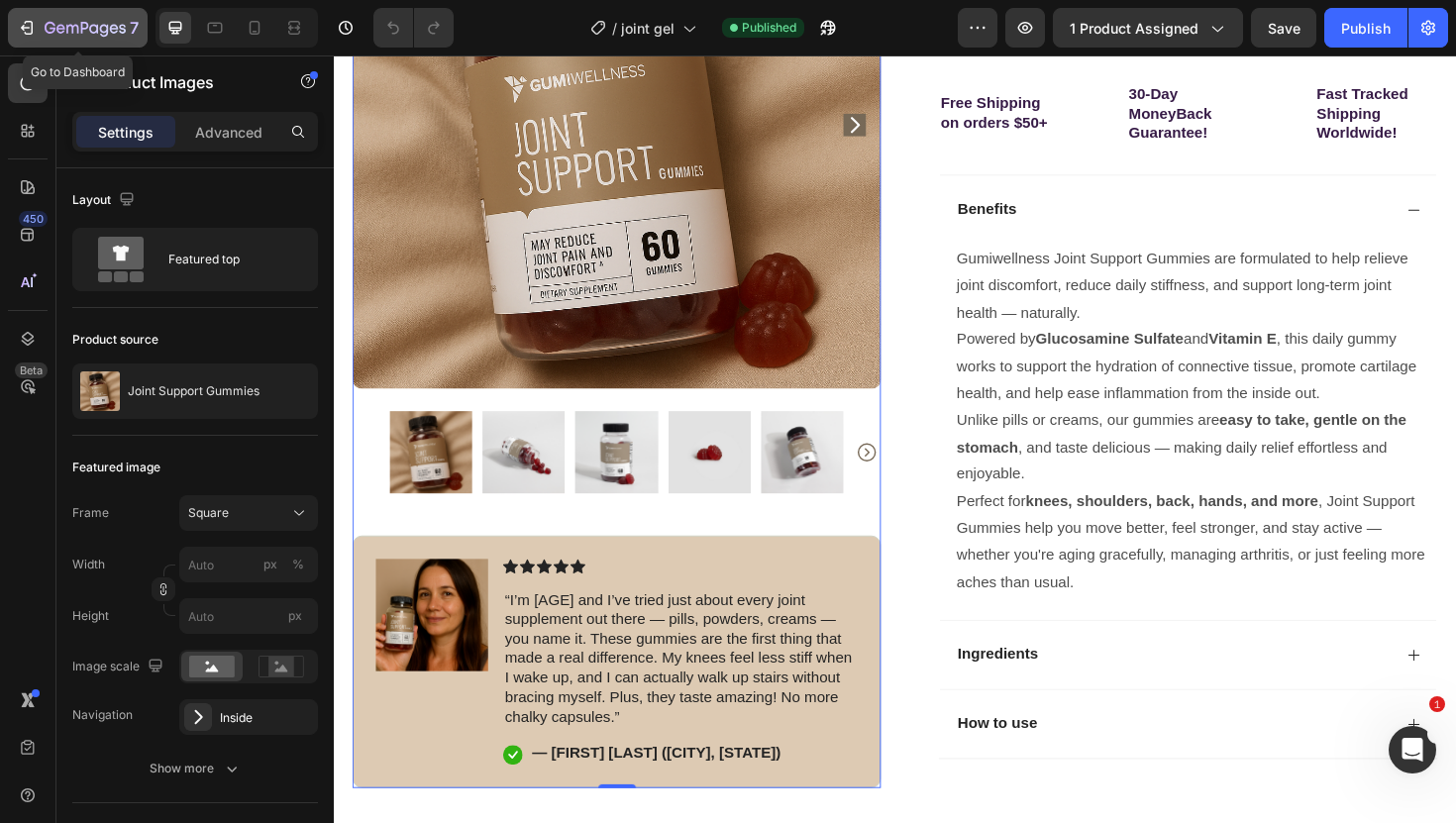 click on "7" 